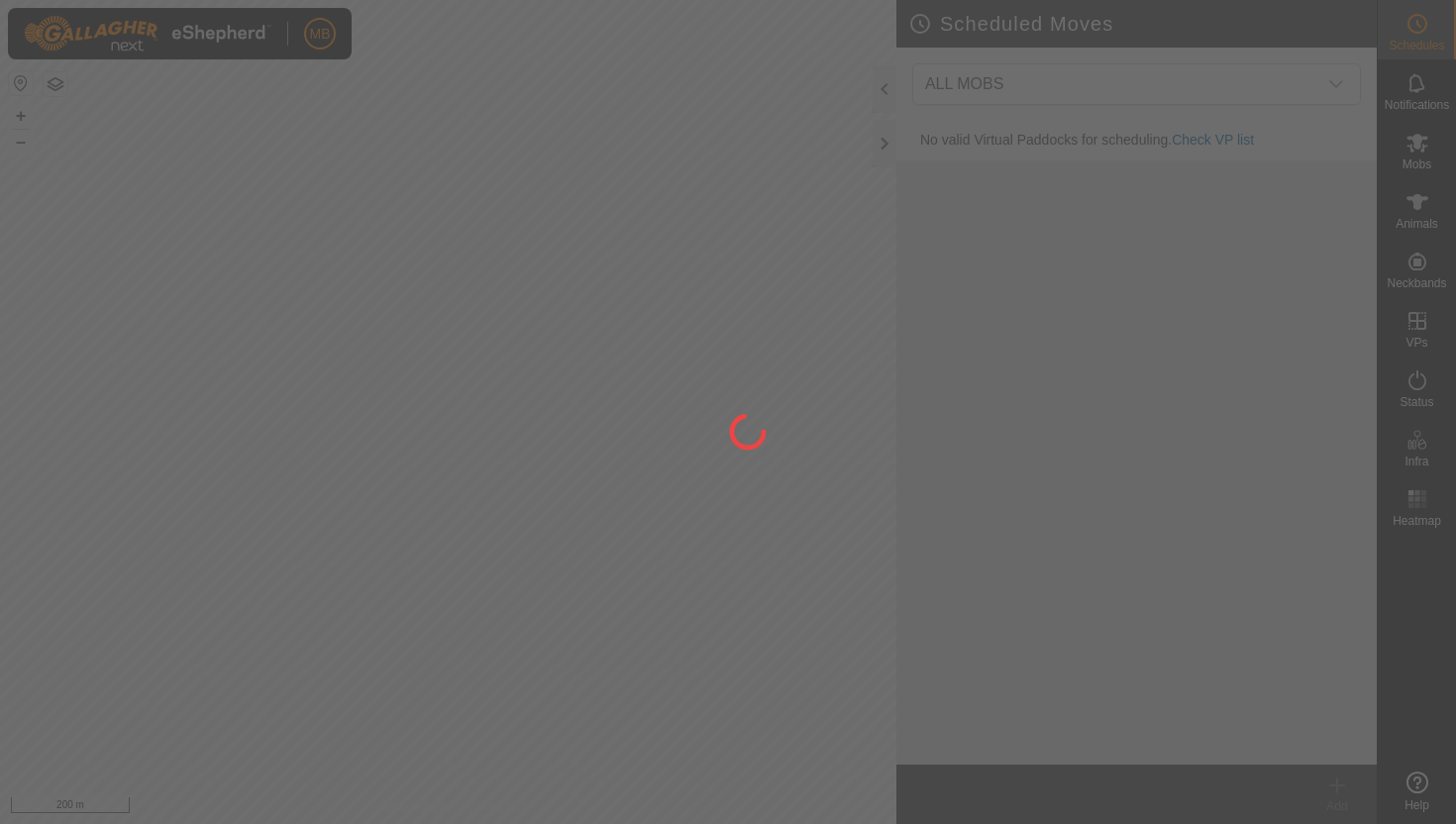scroll, scrollTop: 0, scrollLeft: 0, axis: both 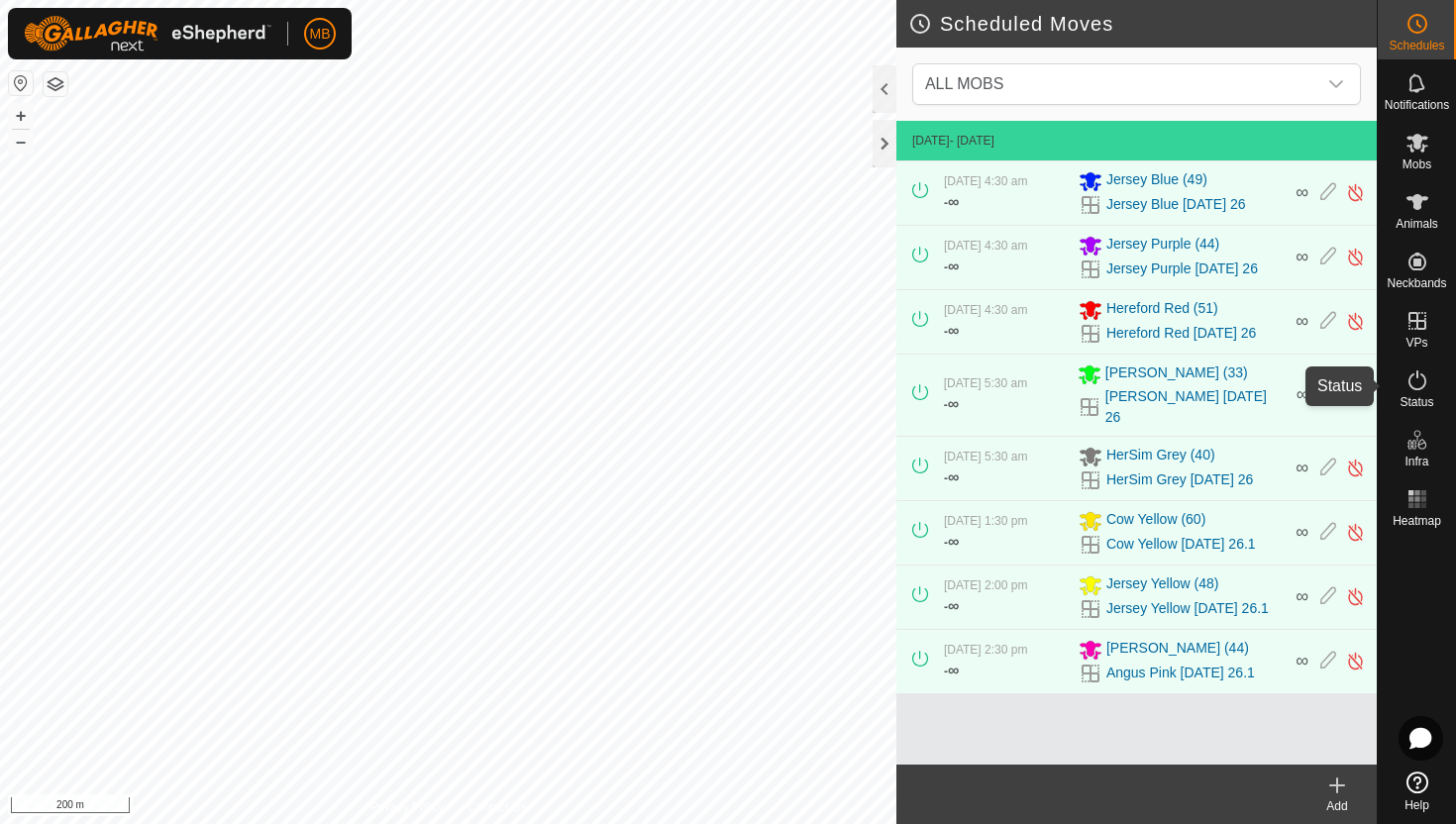 click 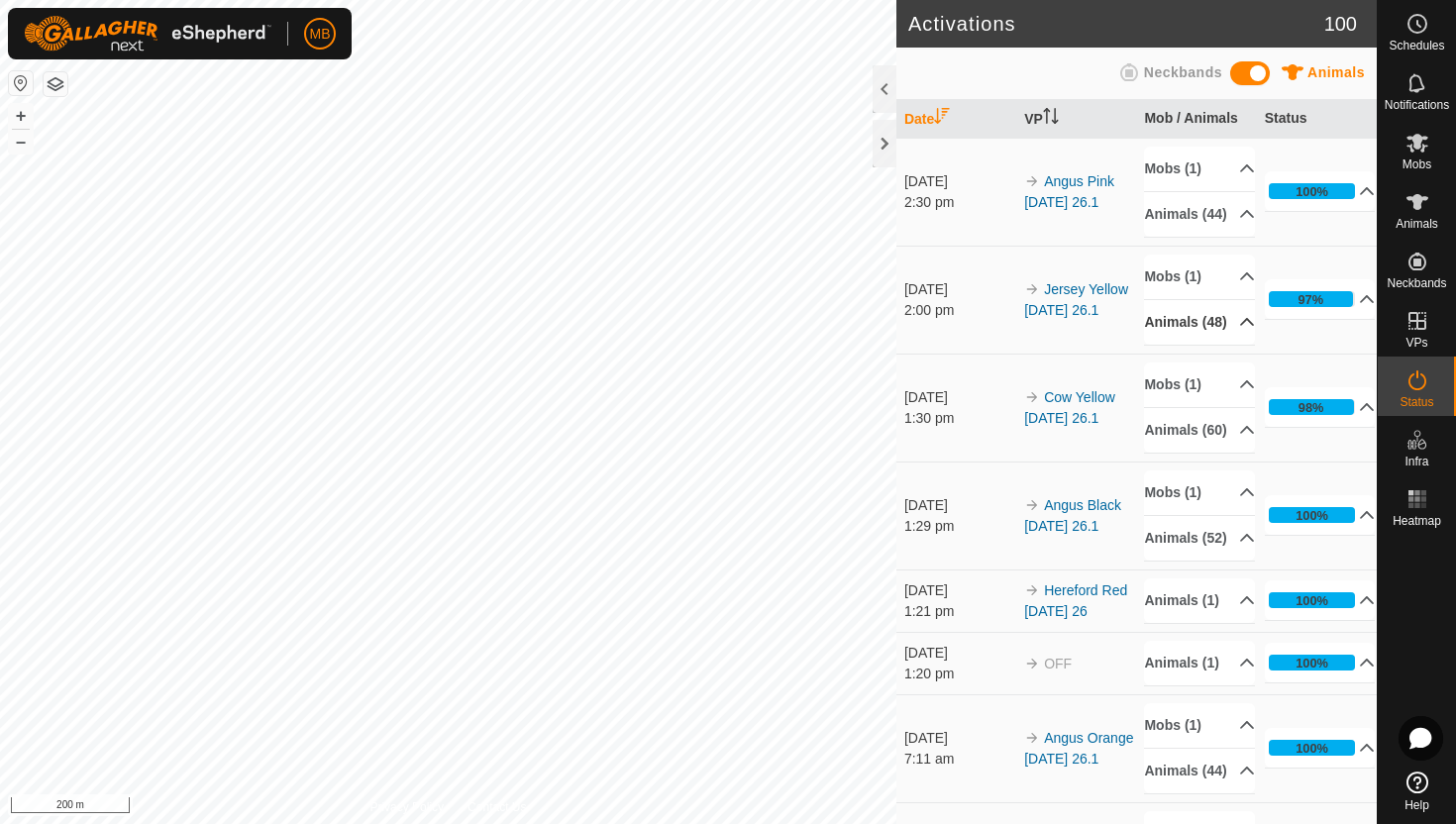 click on "Animals (48)" at bounding box center [1199, 322] 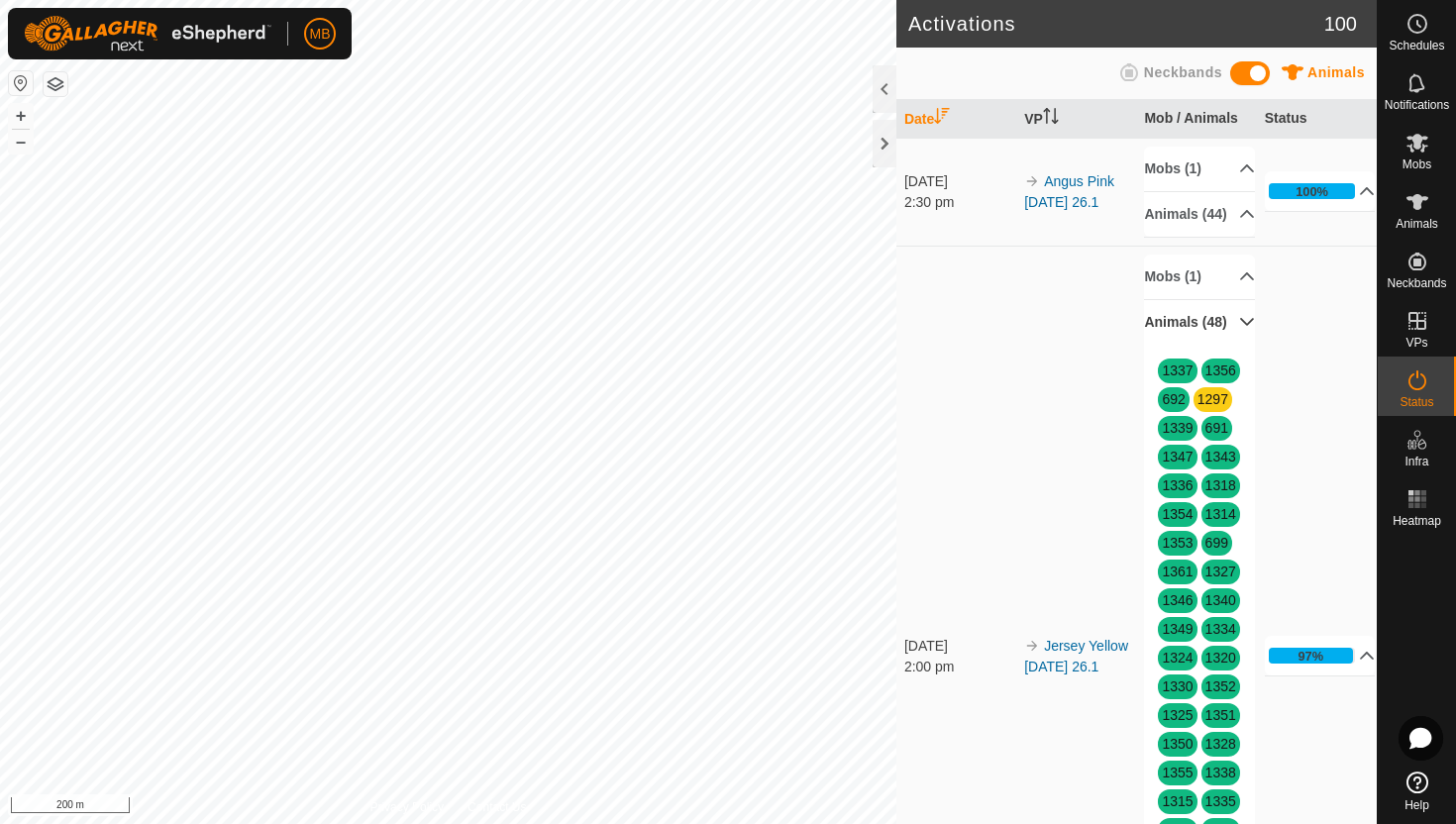 click on "Animals (48)" at bounding box center (1199, 322) 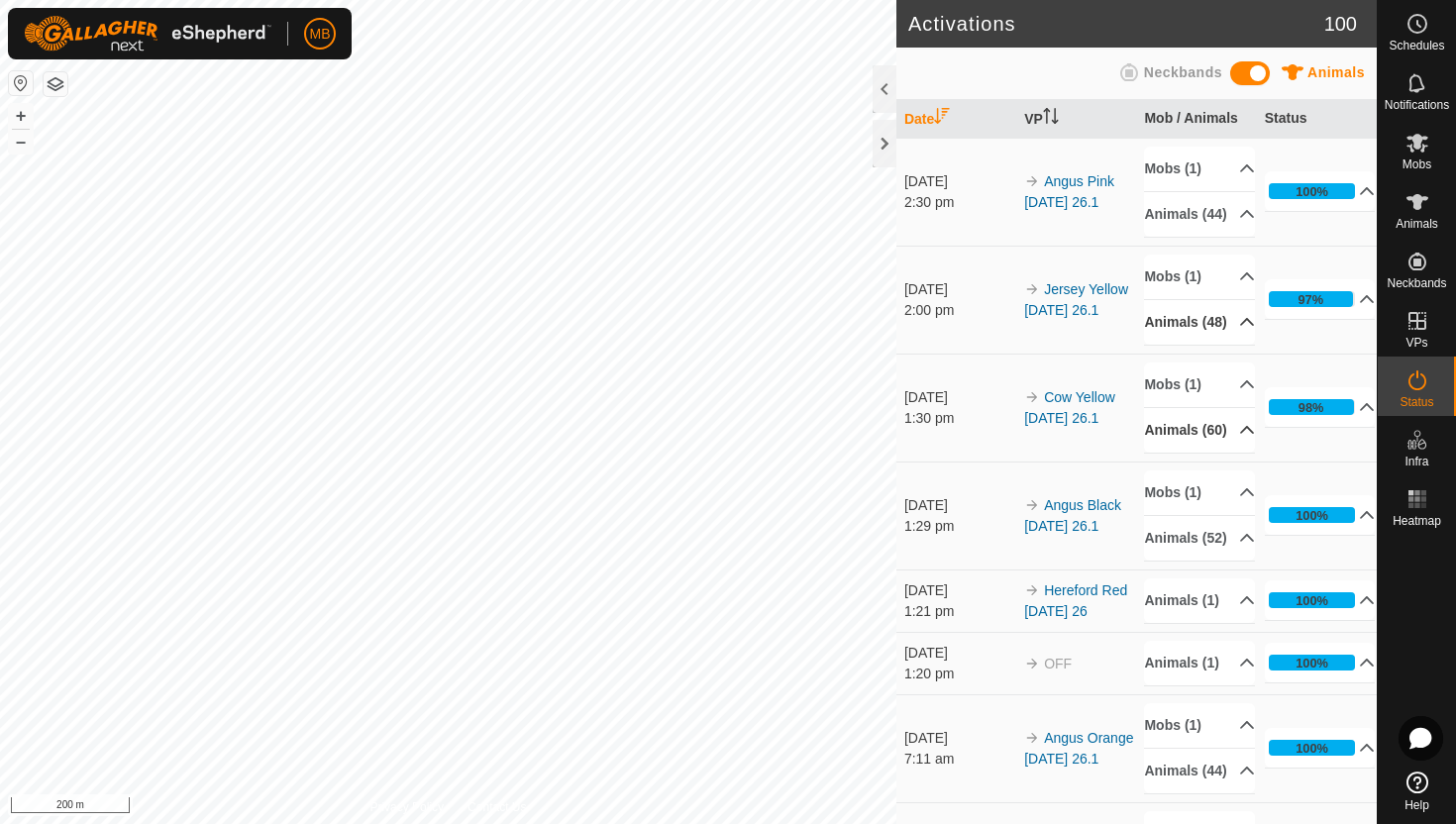 click on "Animals (60)" at bounding box center (1199, 430) 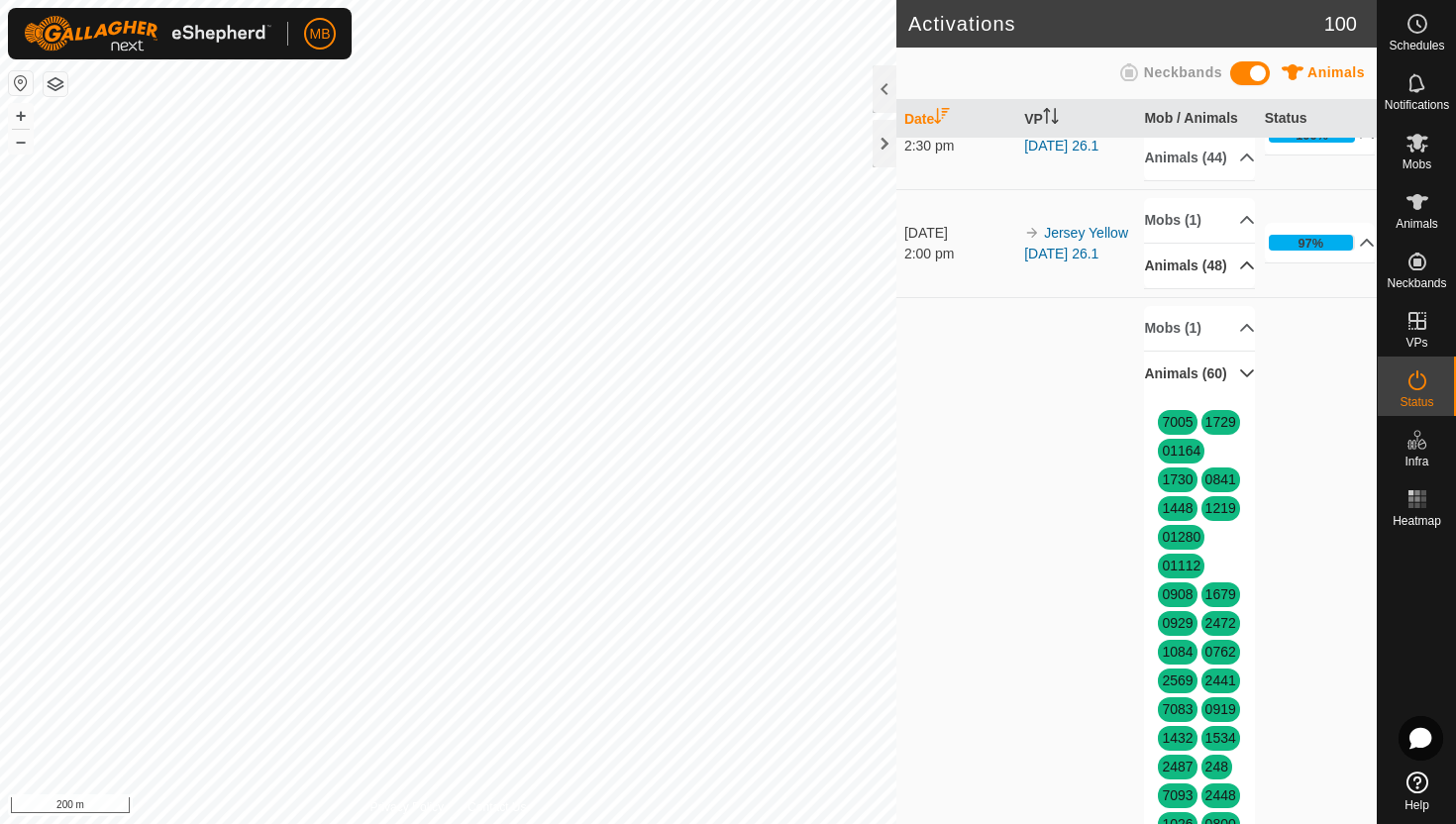 scroll, scrollTop: 44, scrollLeft: 0, axis: vertical 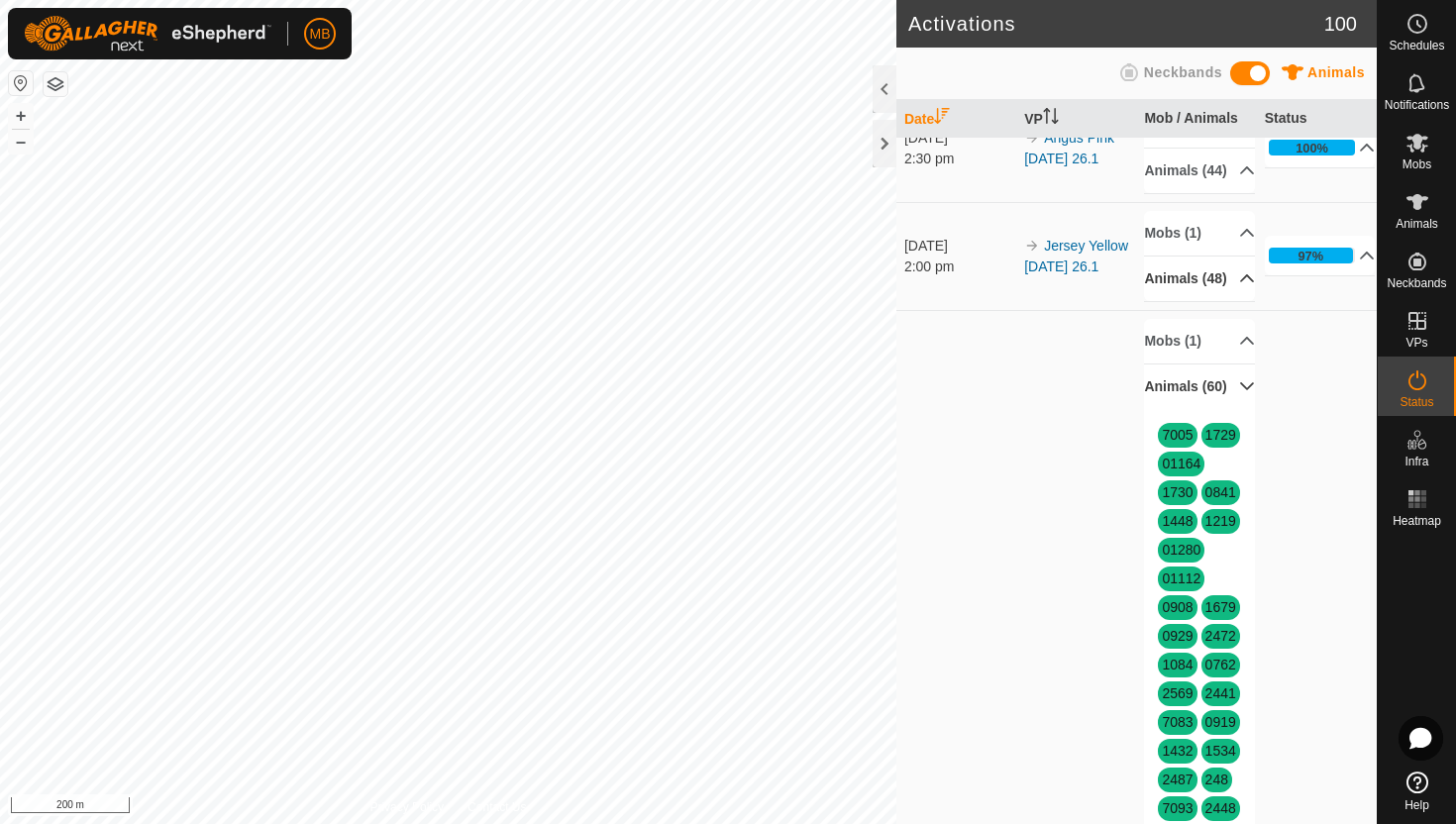 click on "Animals (60)" at bounding box center (1199, 386) 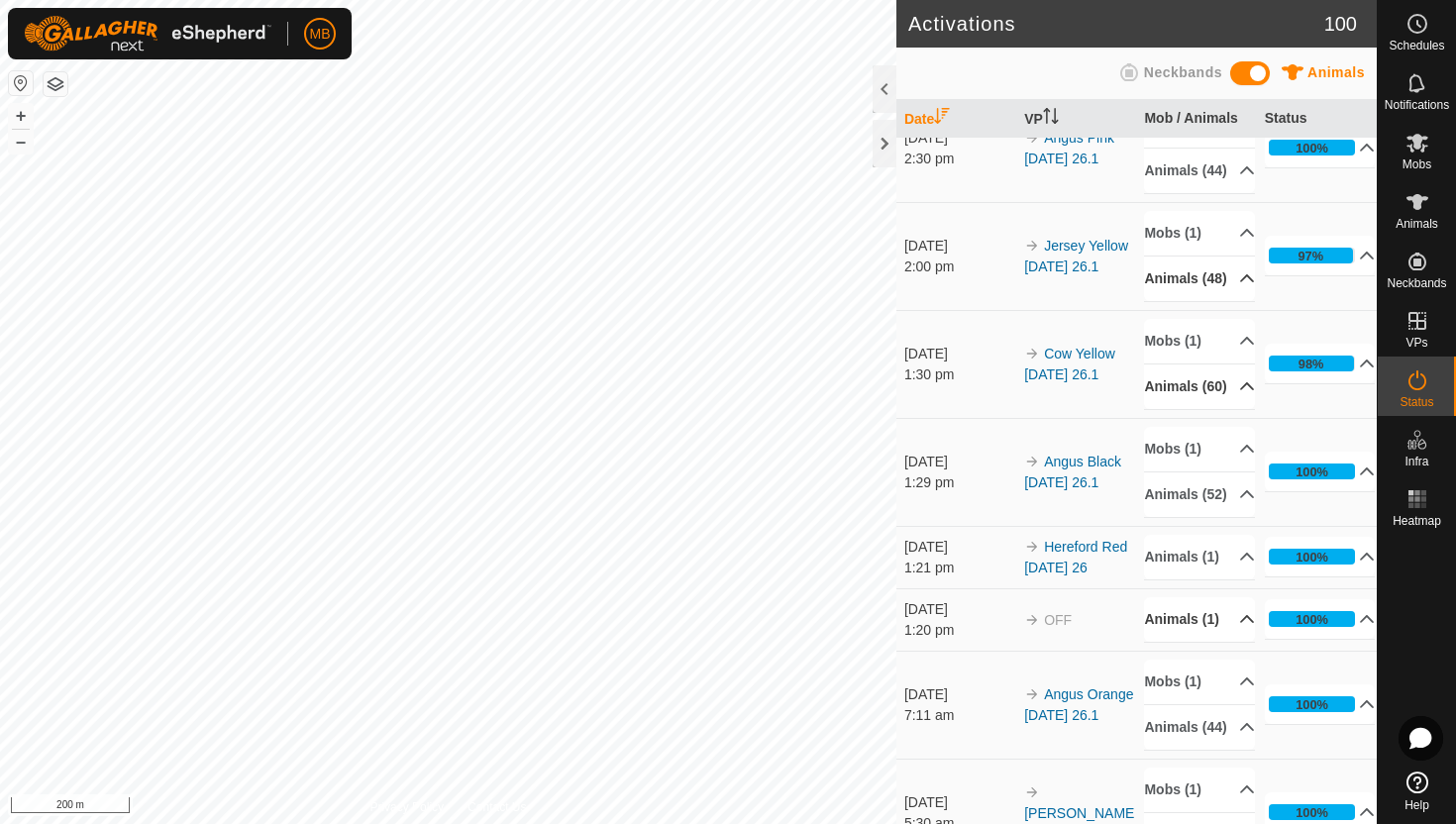click on "Animals (1)" at bounding box center [1199, 619] 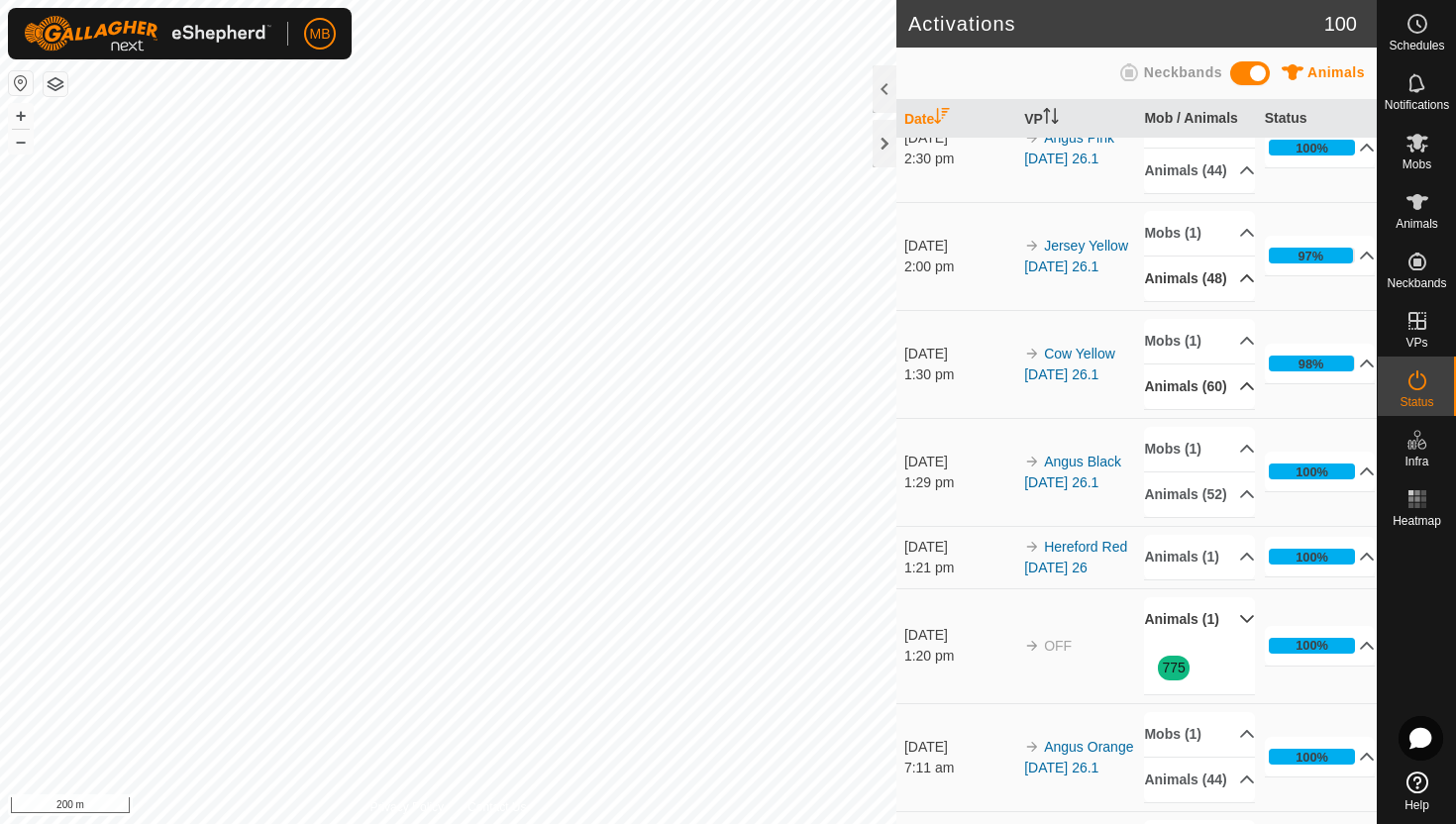 click on "Animals (1)" at bounding box center (1199, 619) 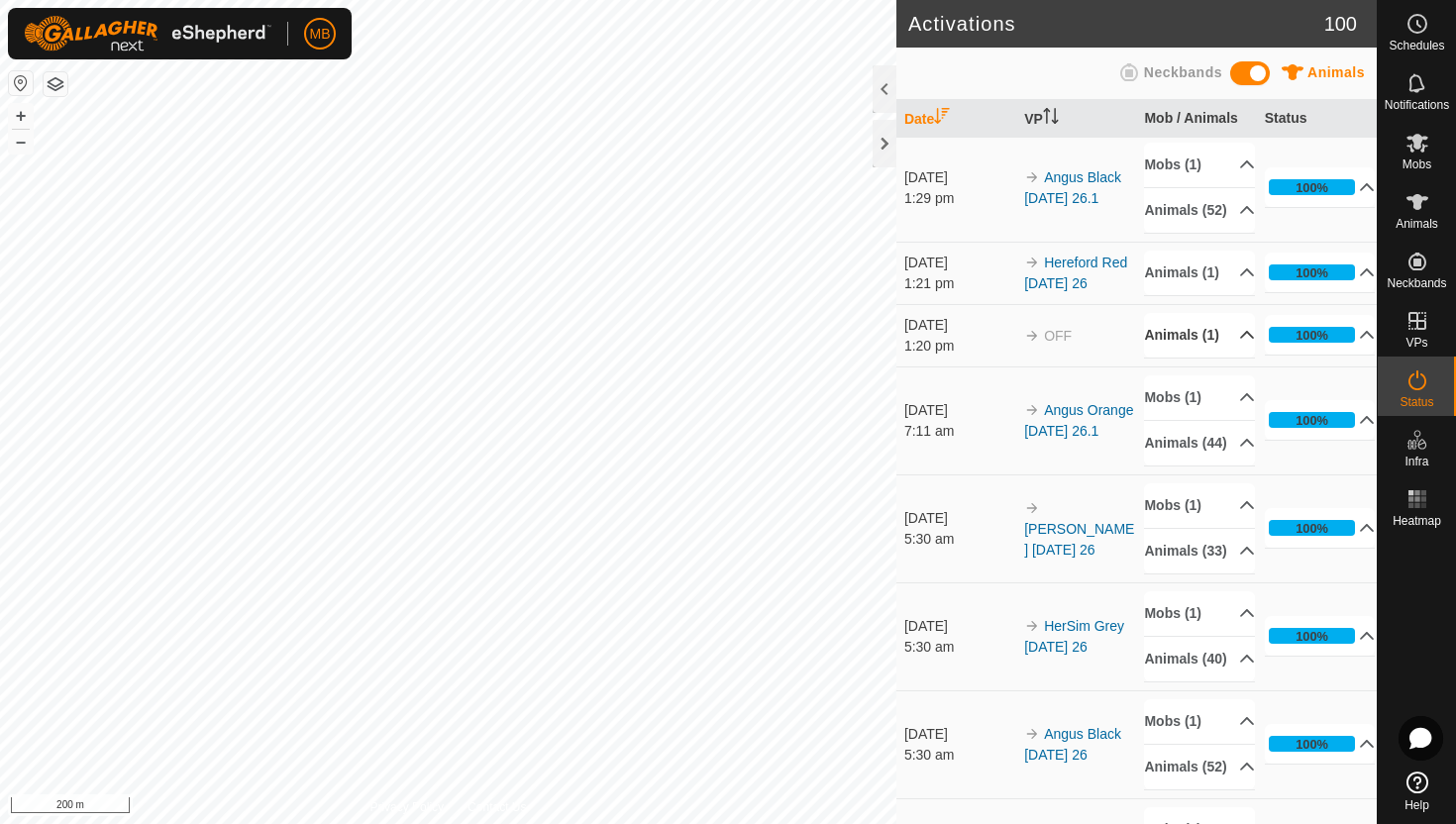 scroll, scrollTop: 0, scrollLeft: 0, axis: both 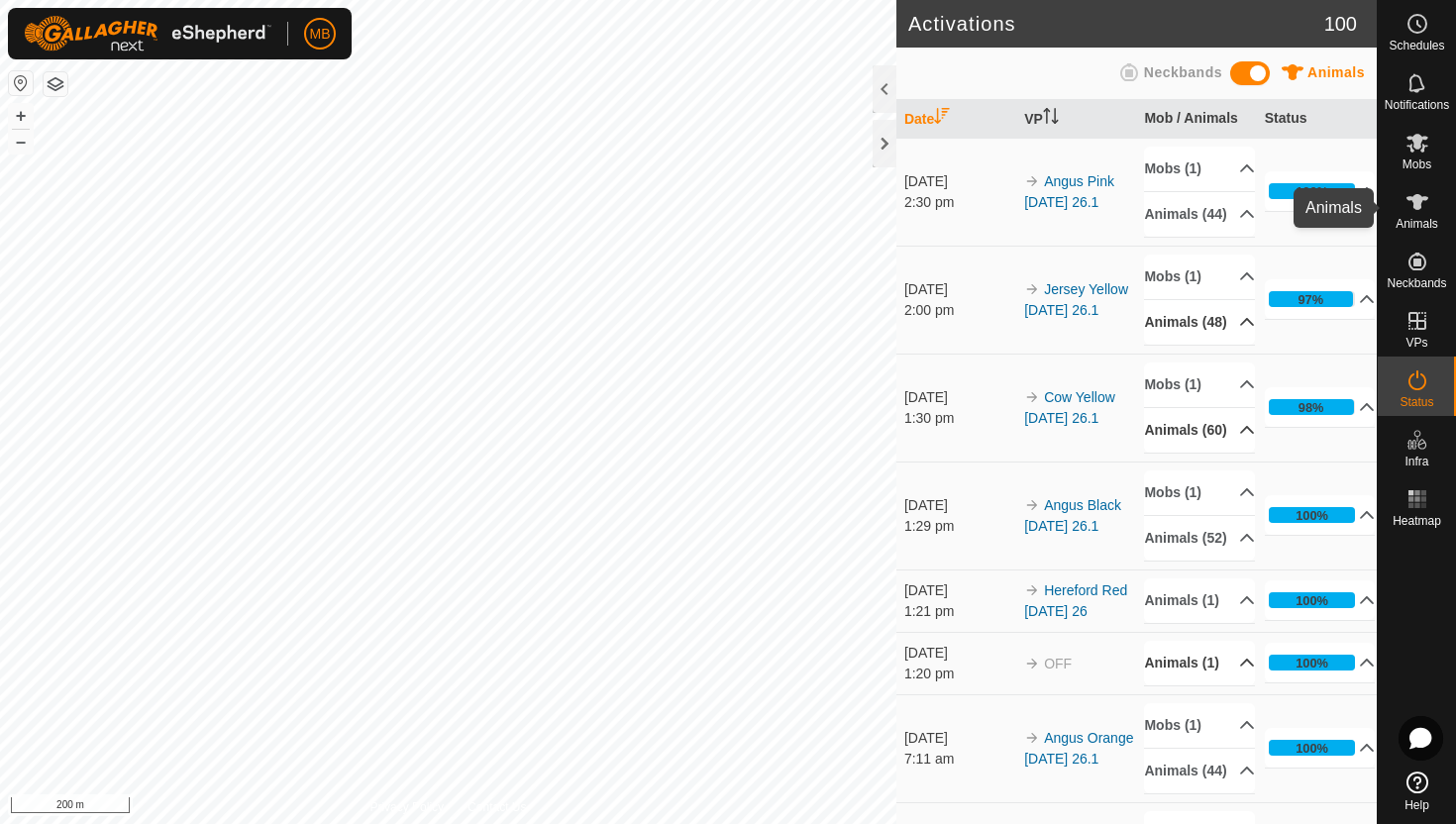 click 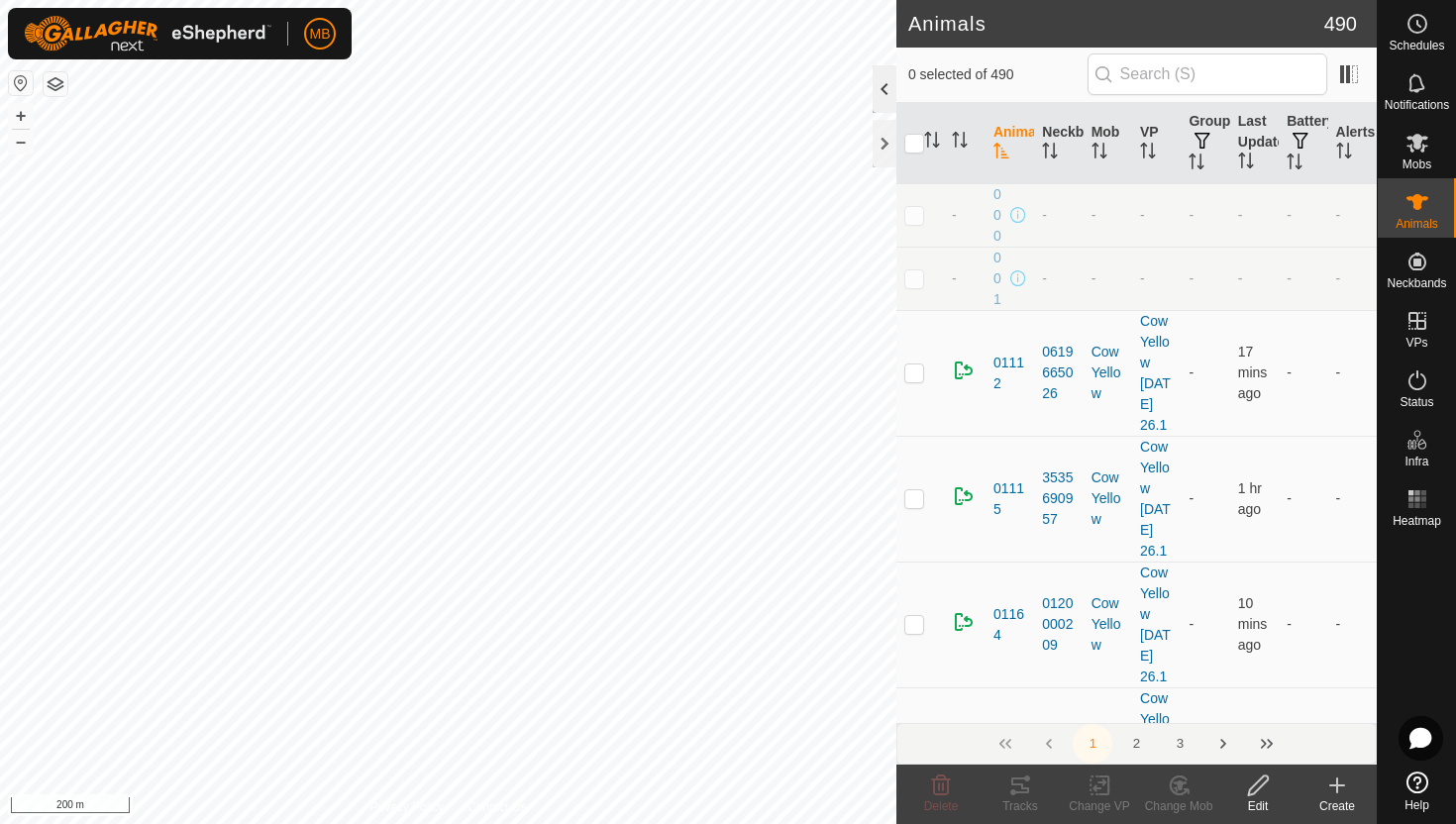 click 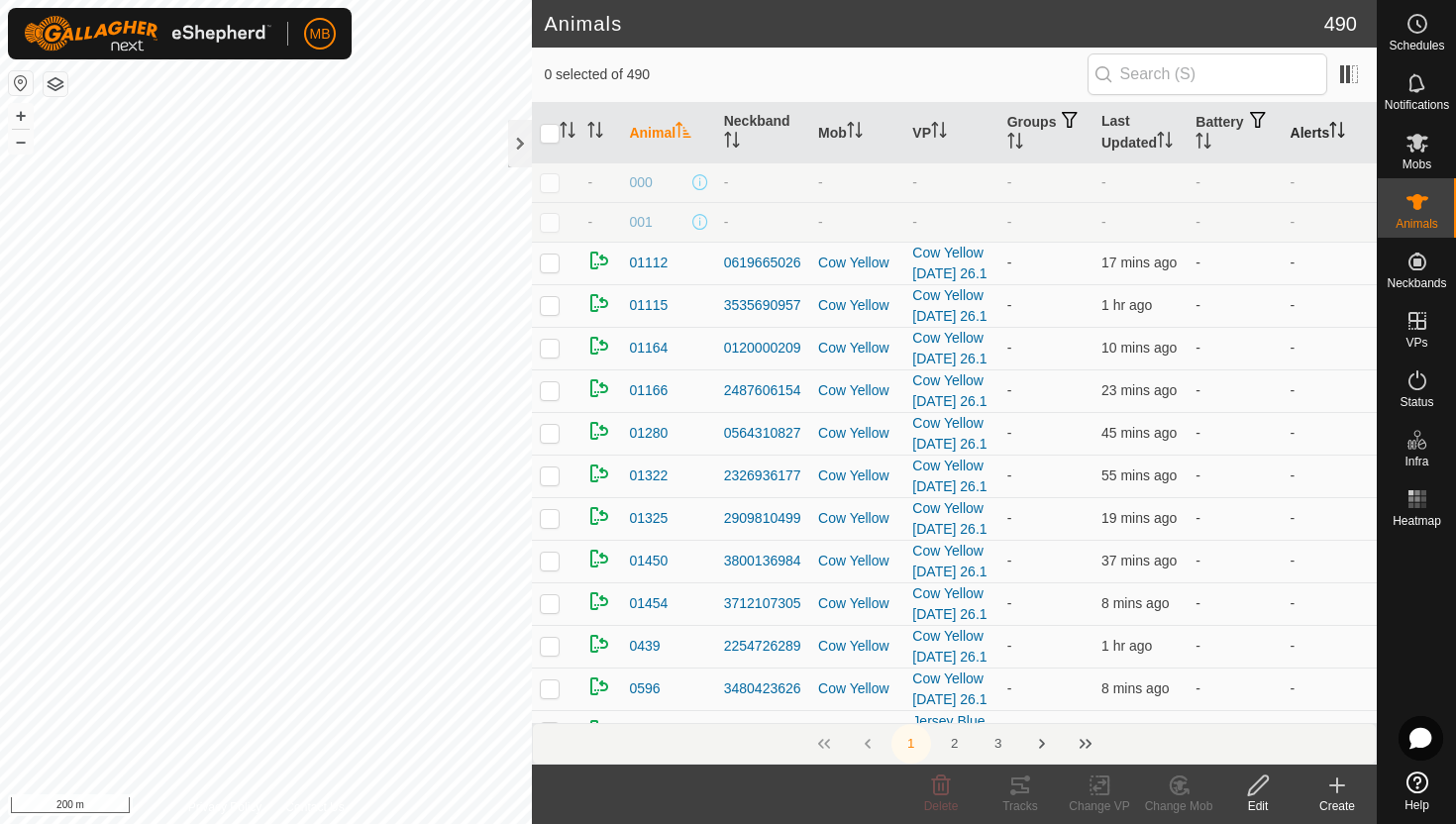 click 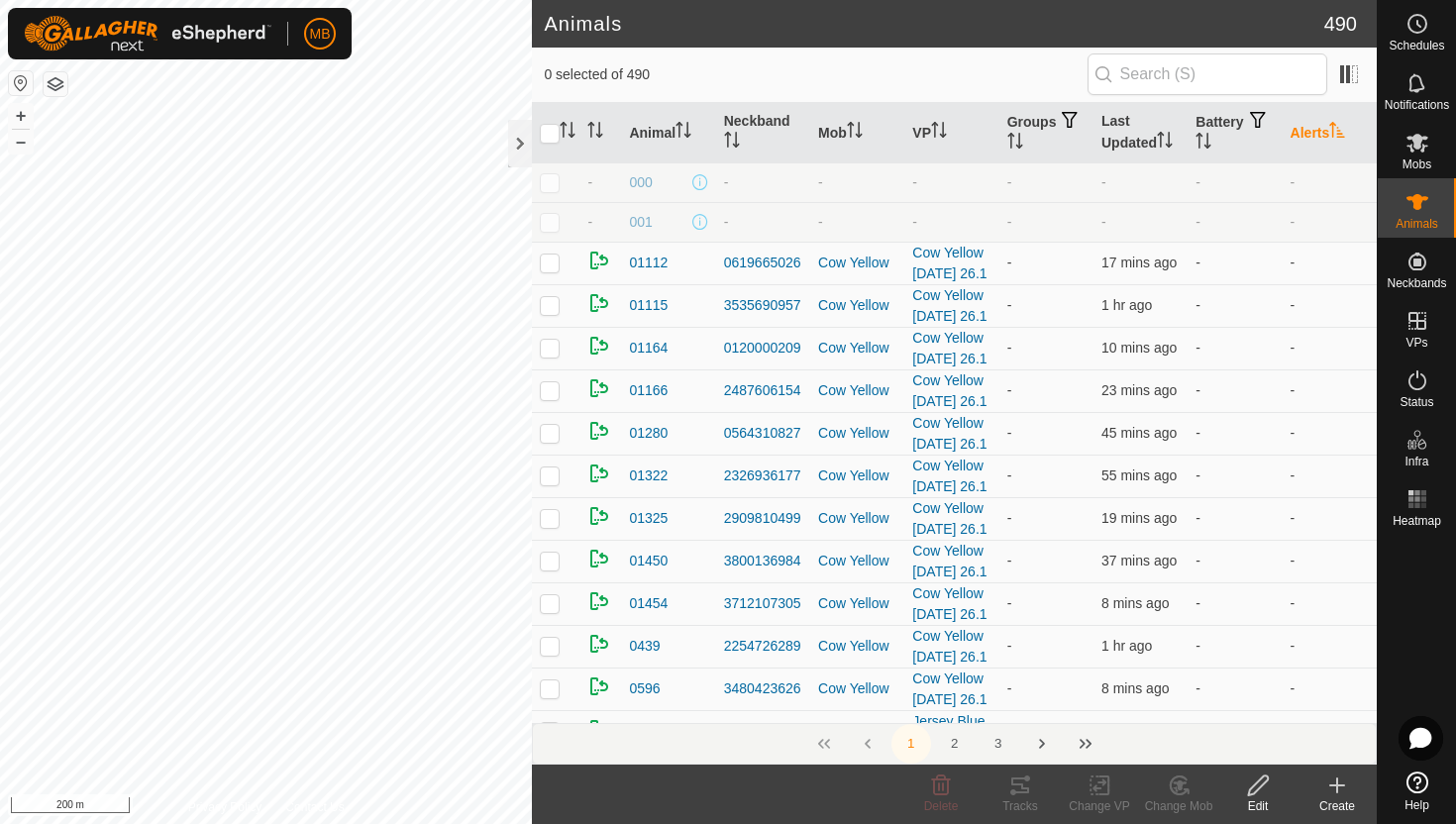 click 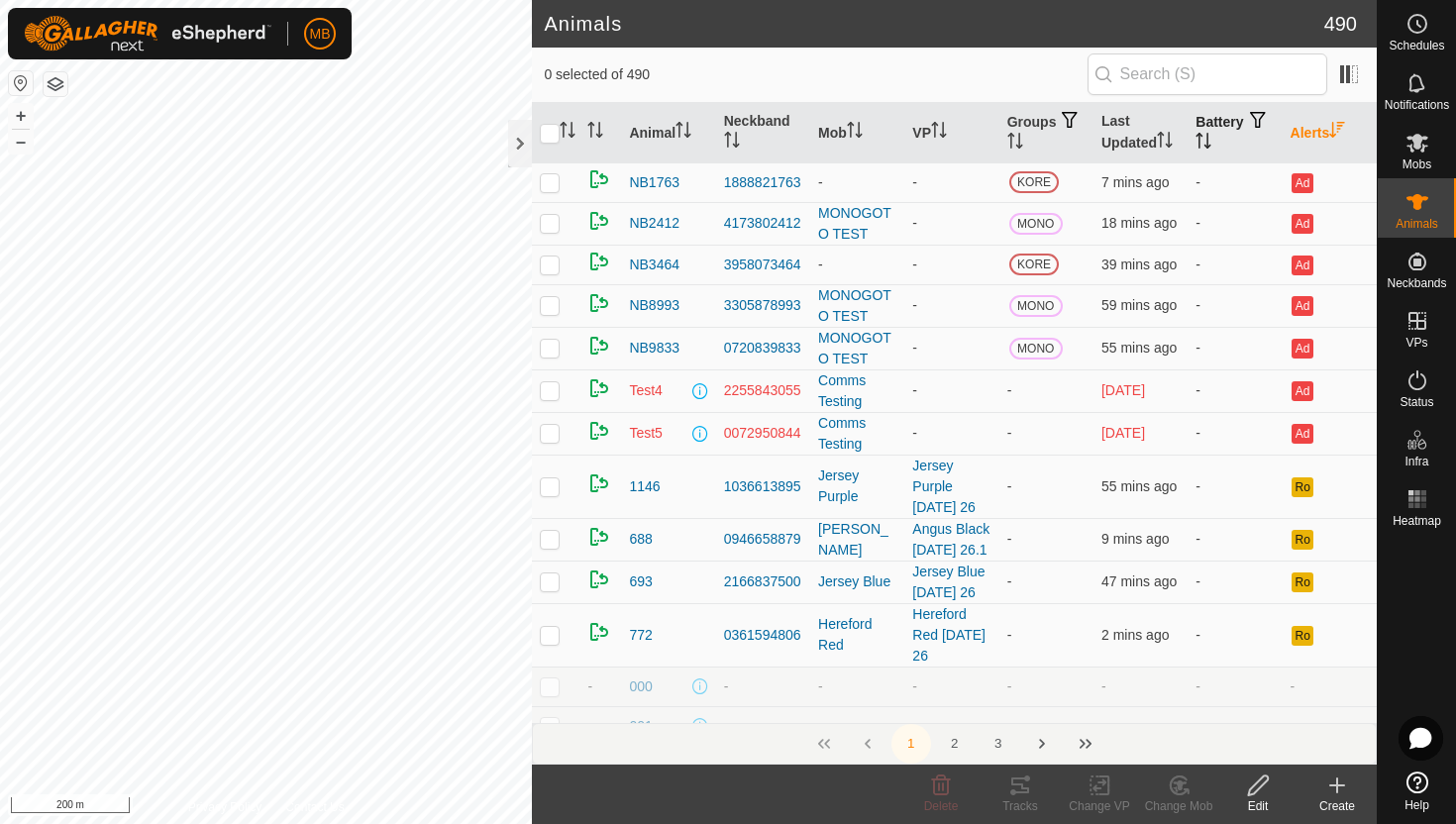 click 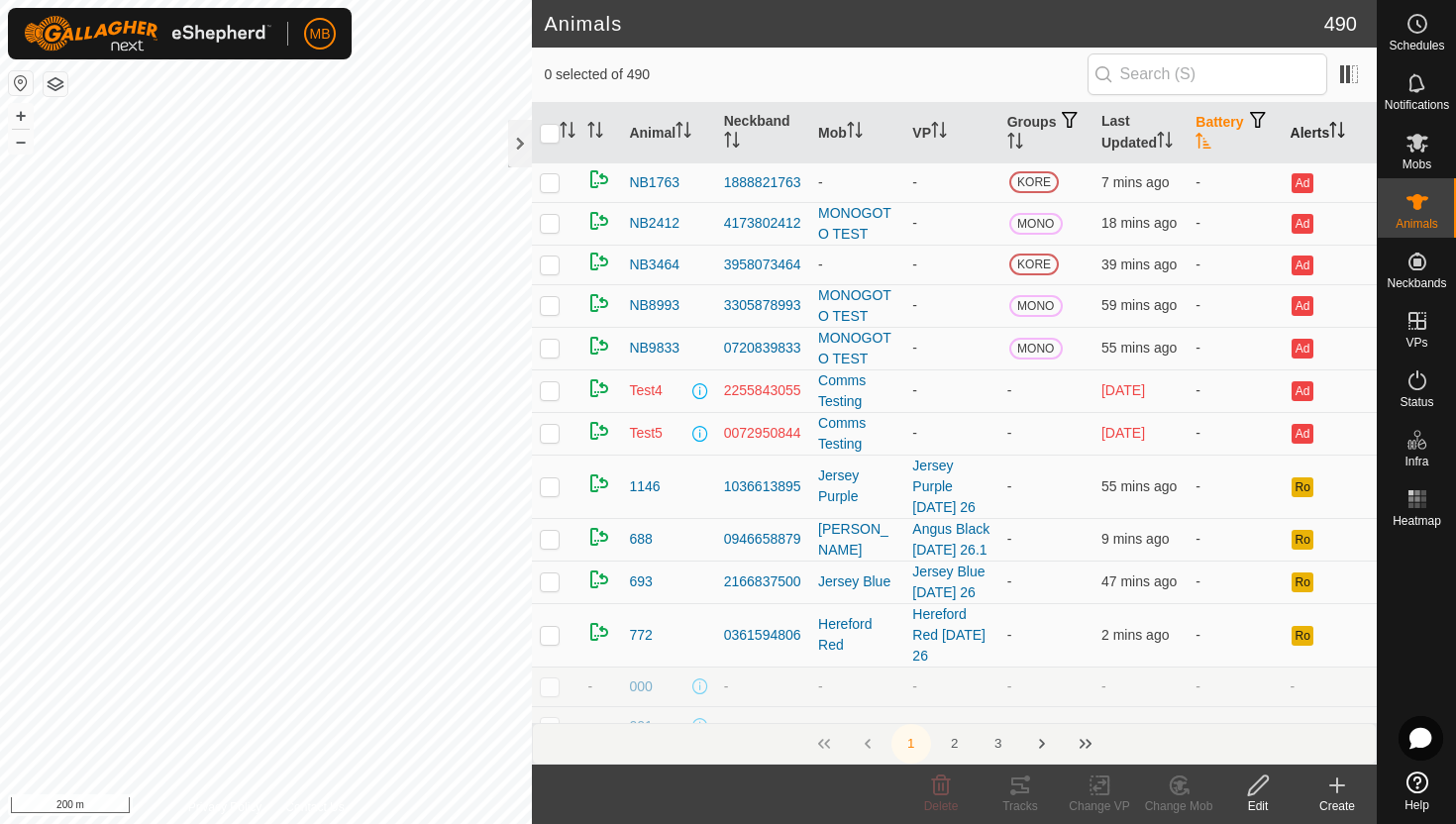 click 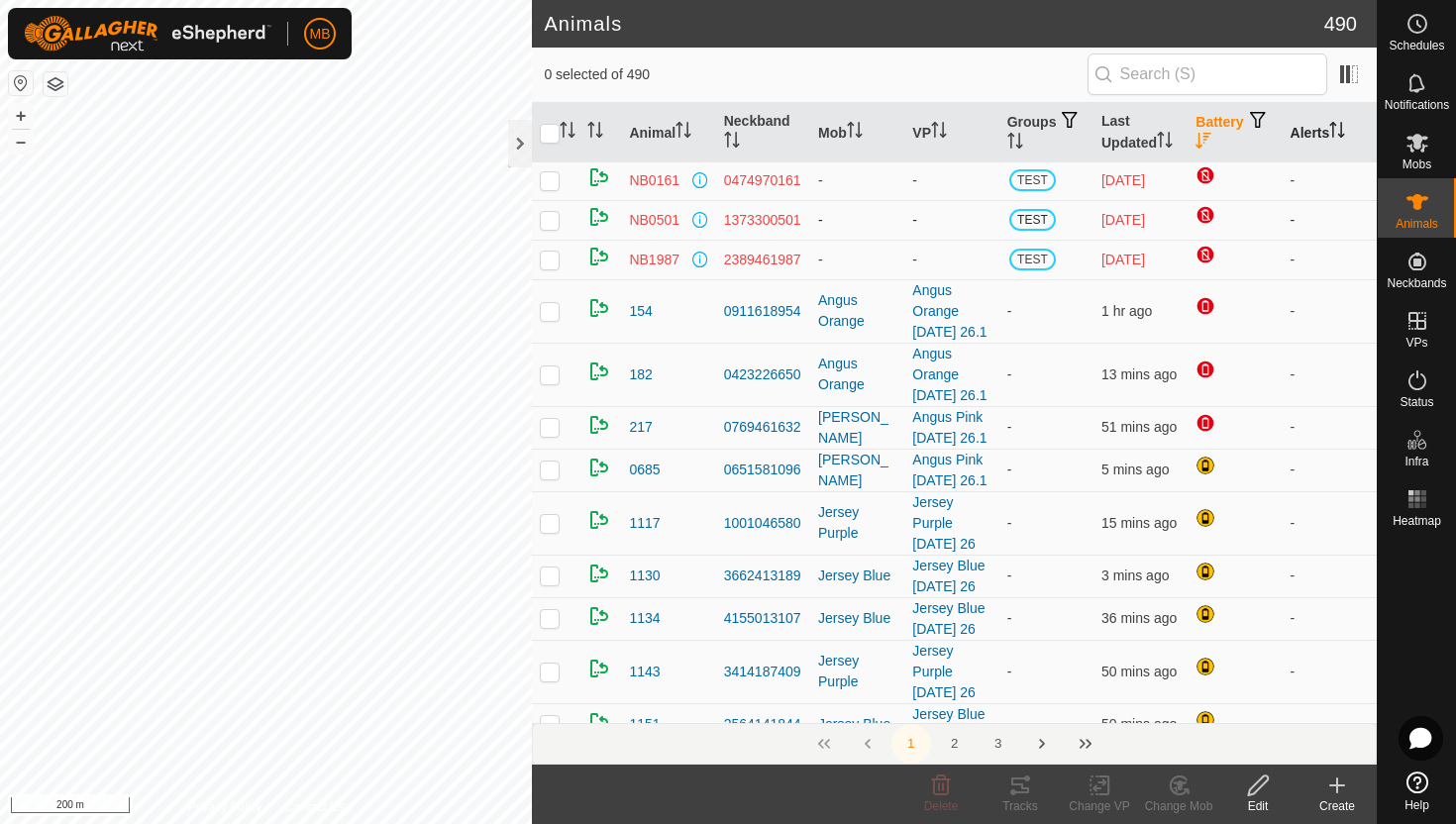 scroll, scrollTop: 138, scrollLeft: 0, axis: vertical 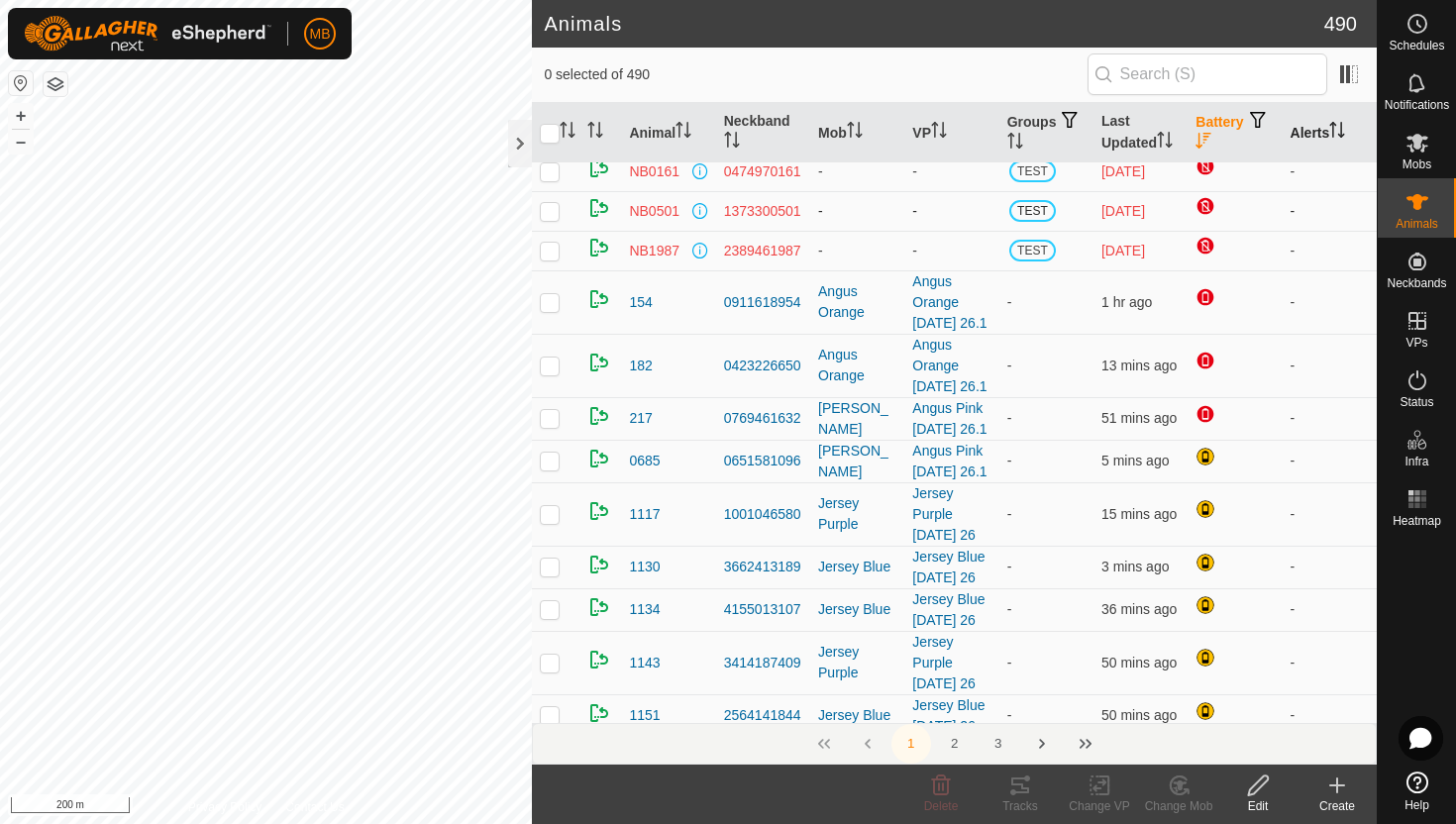 click on "Angus Orange [DATE] 26.1" at bounding box center [951, 365] 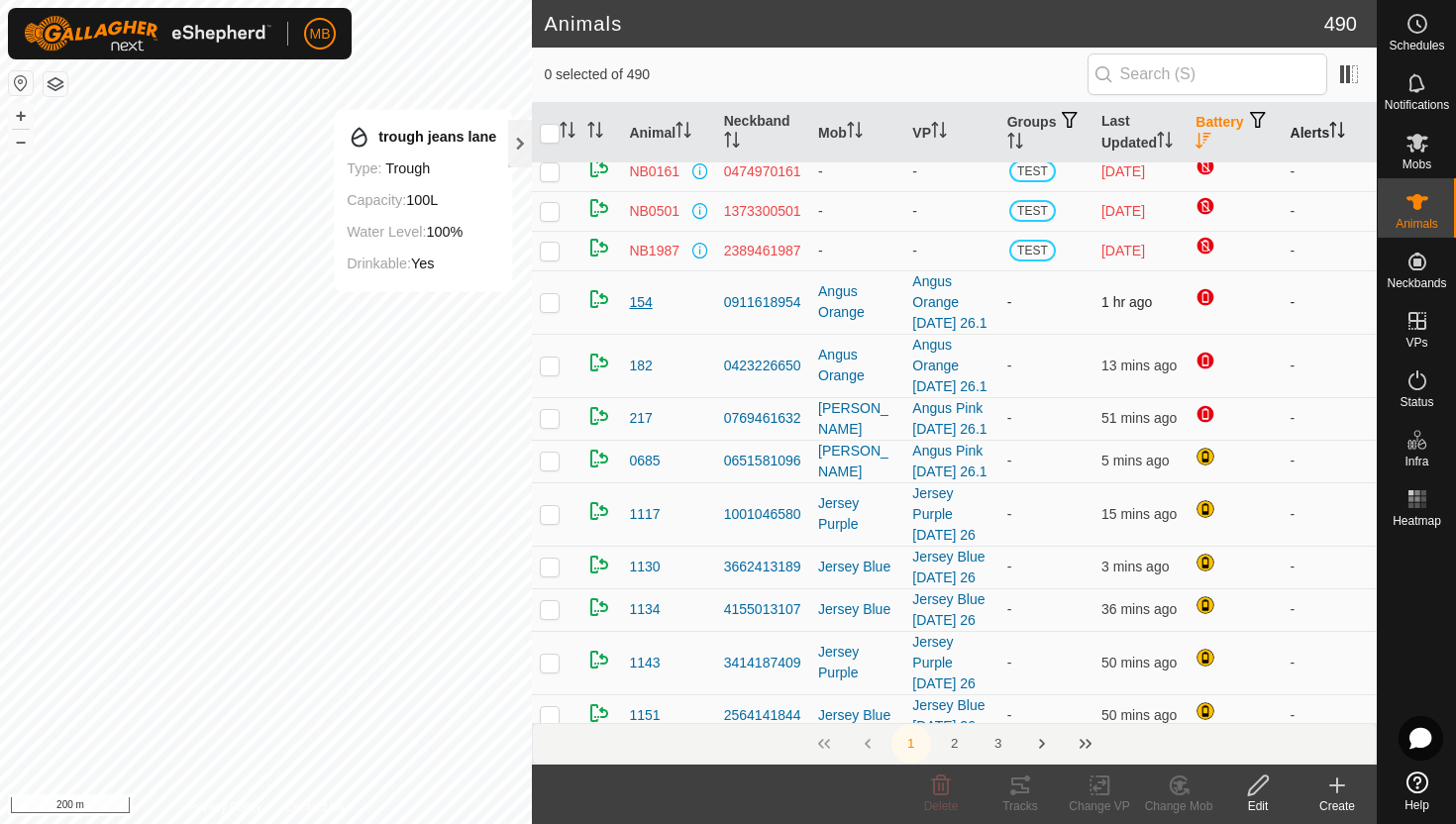 scroll, scrollTop: 0, scrollLeft: 0, axis: both 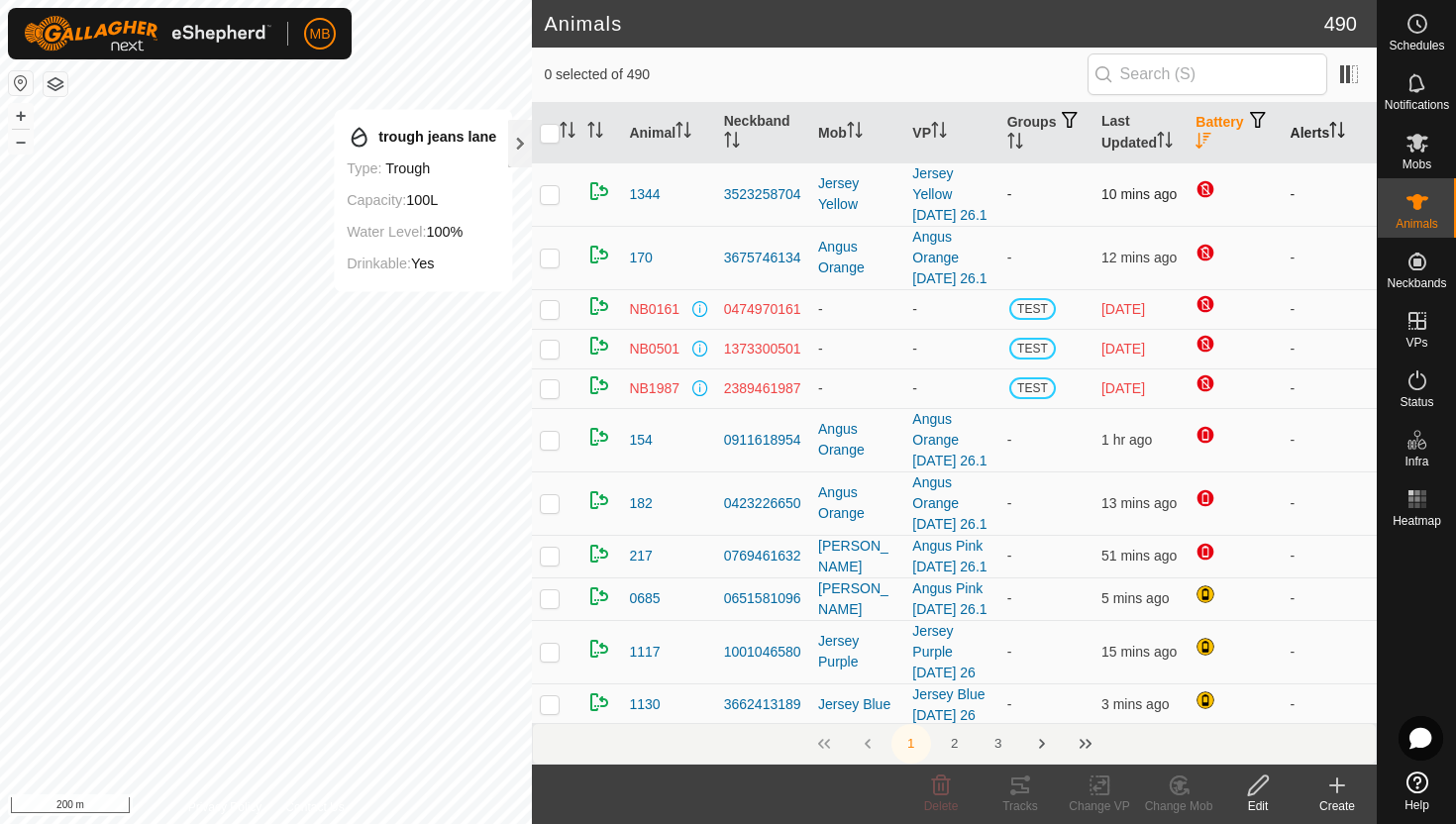 click at bounding box center (550, 194) 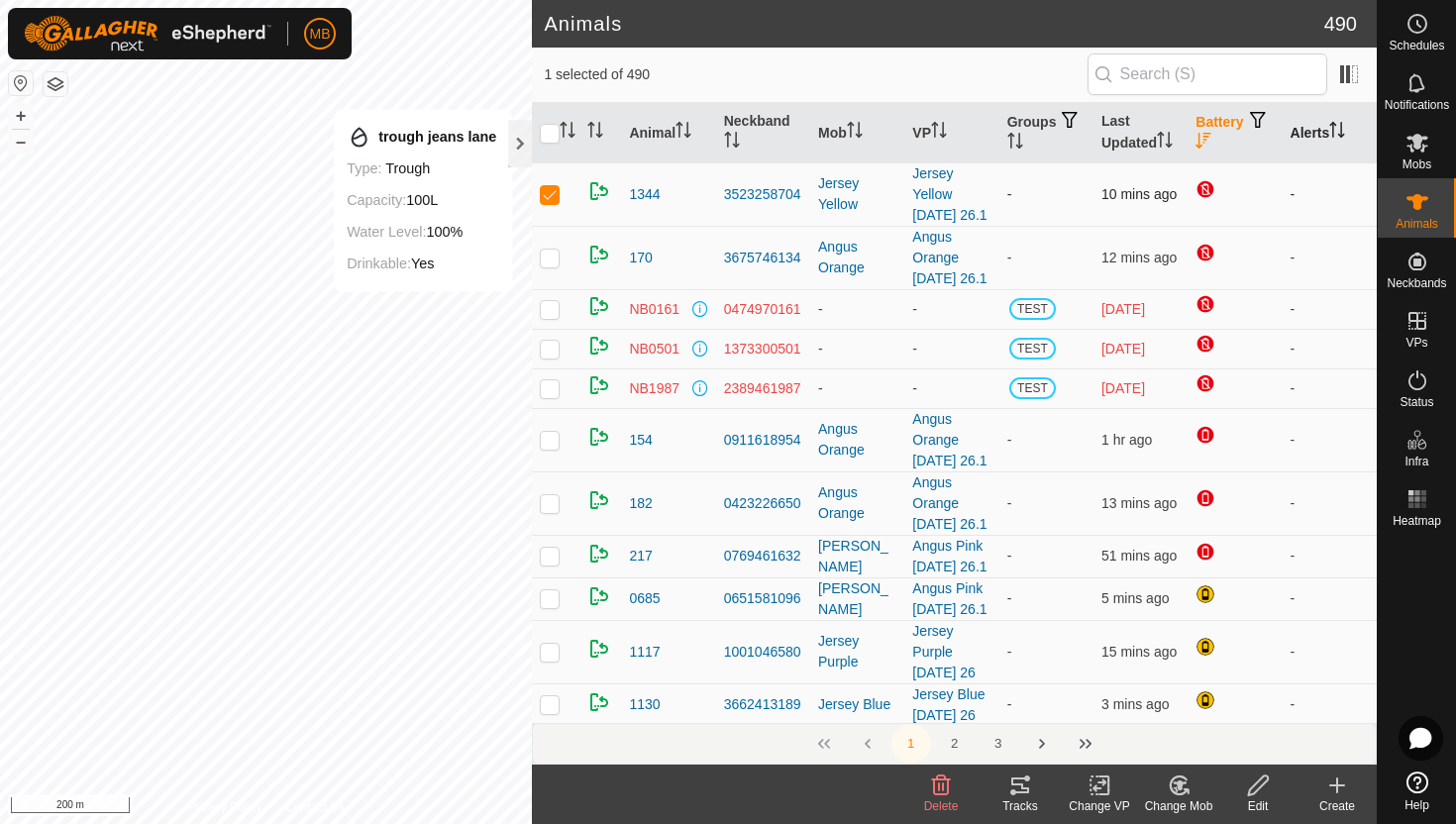 click at bounding box center (550, 194) 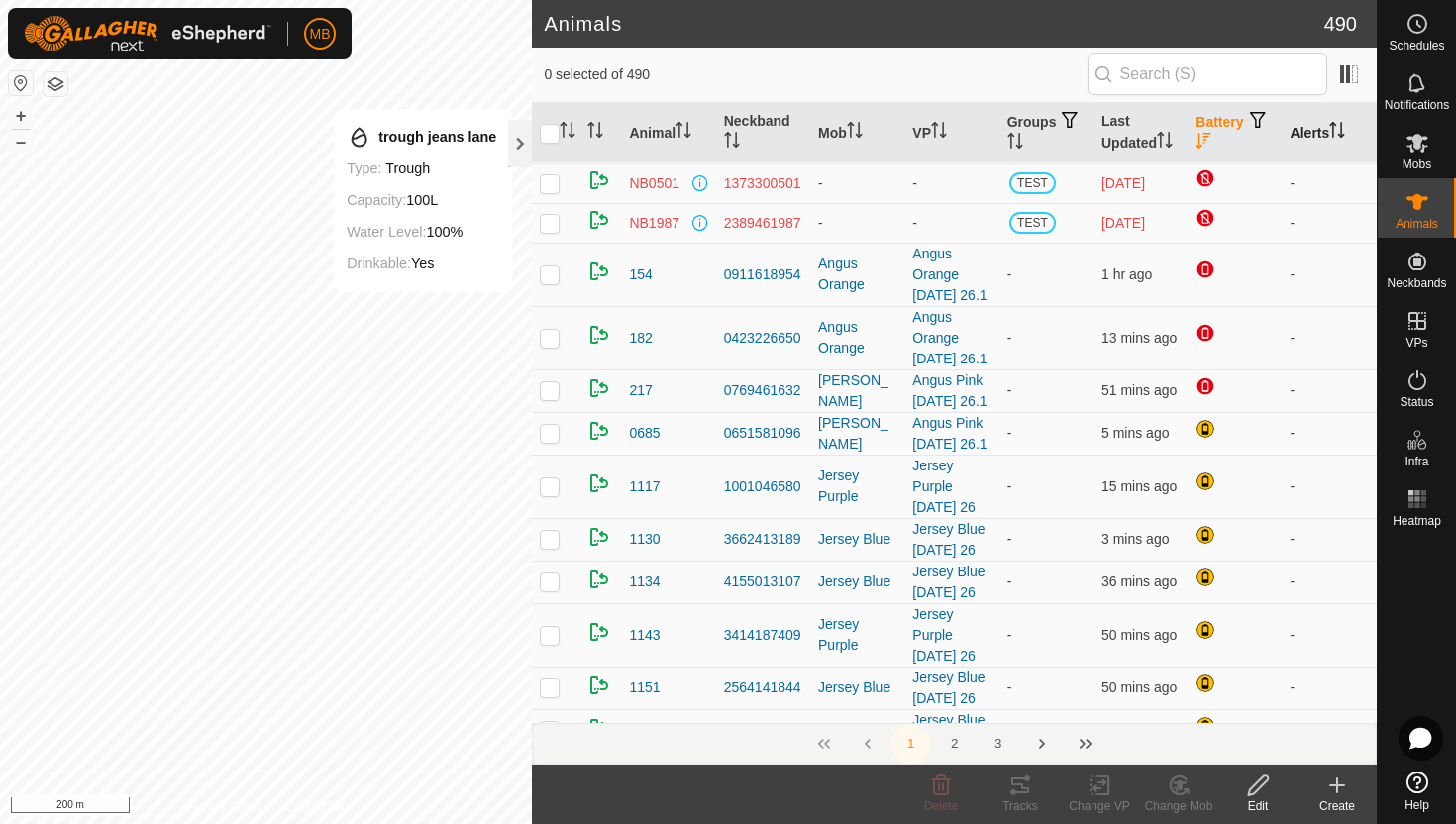scroll, scrollTop: 0, scrollLeft: 0, axis: both 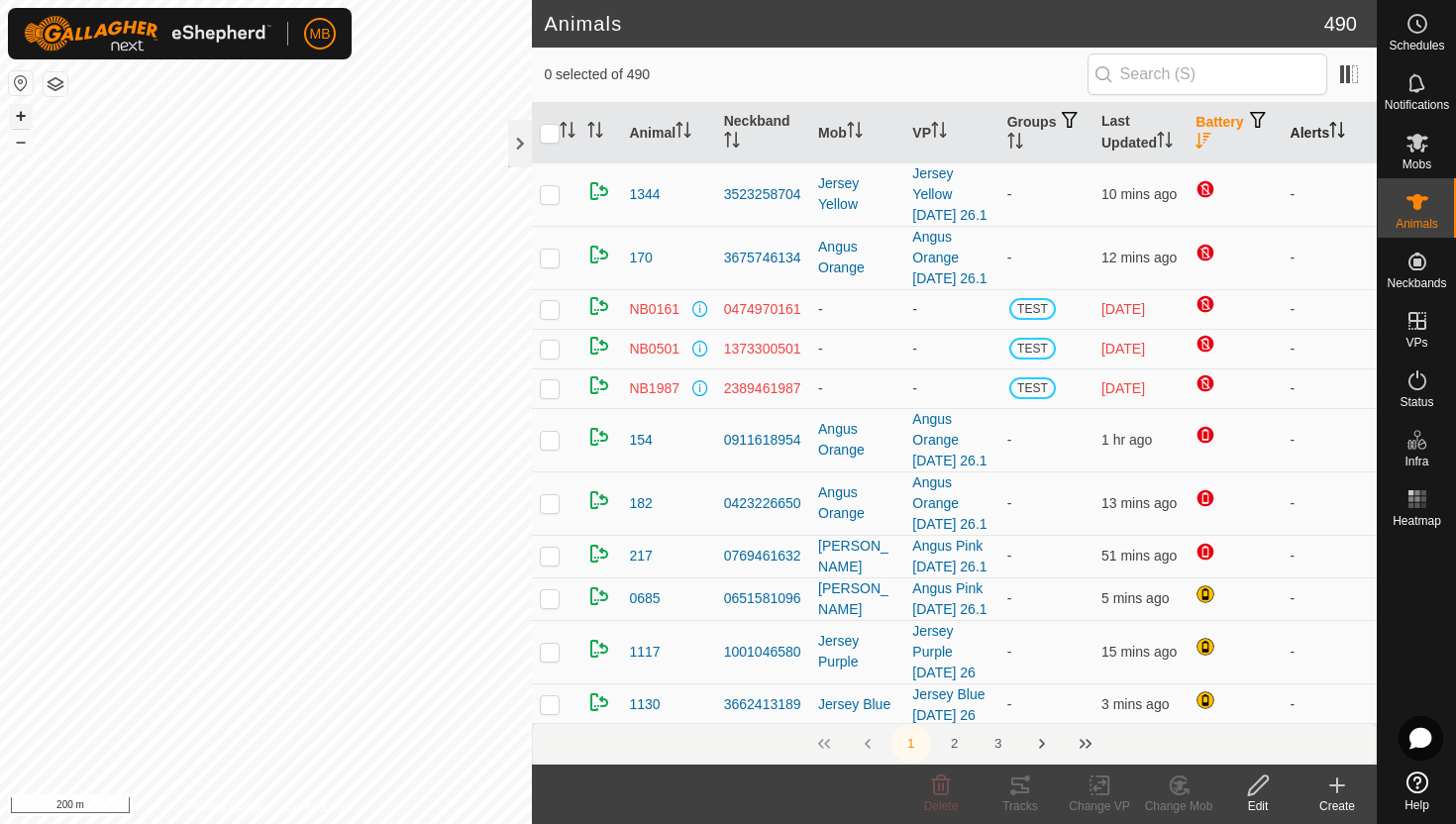 click on "+" at bounding box center (21, 116) 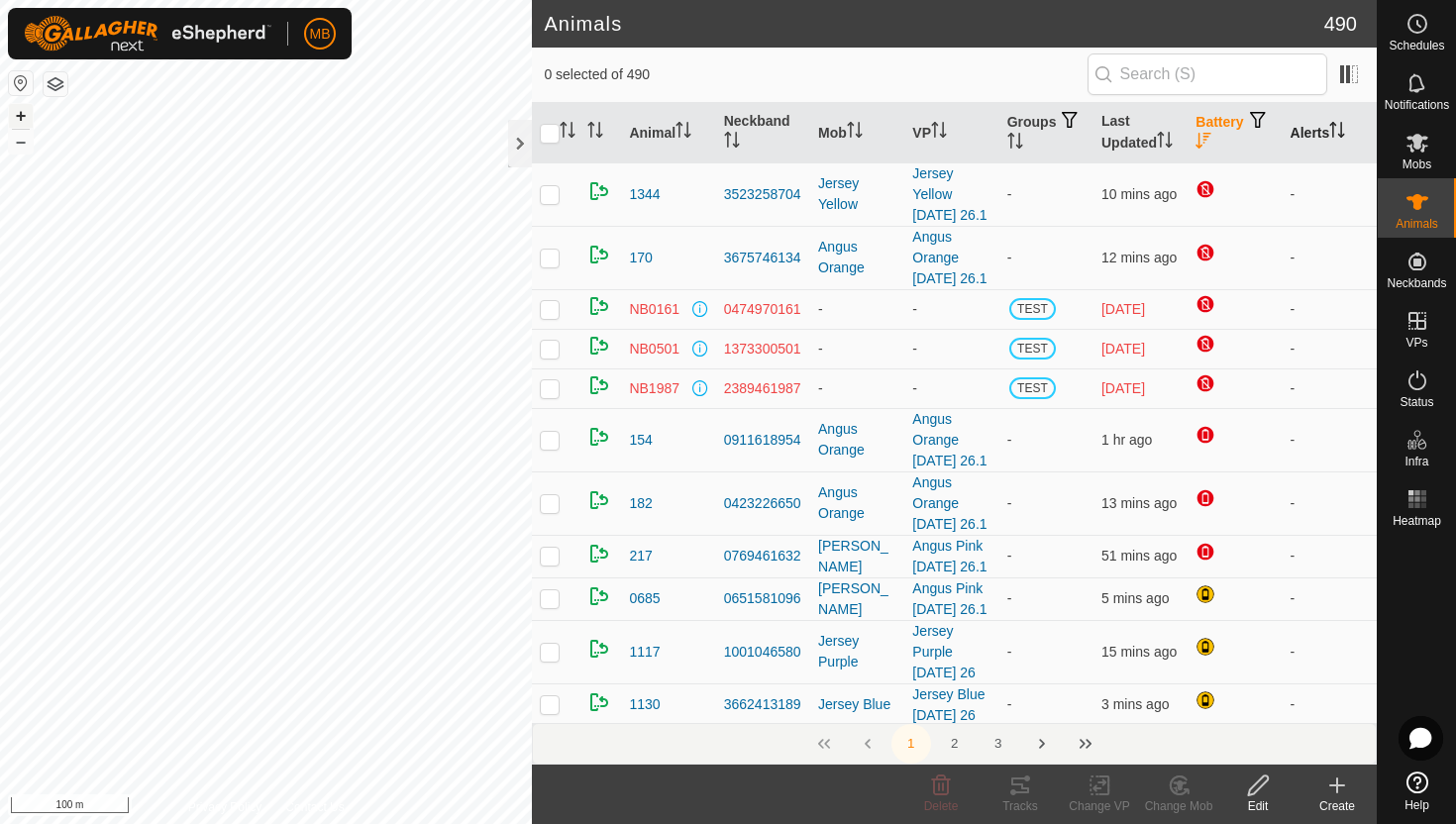 click on "+" at bounding box center [21, 116] 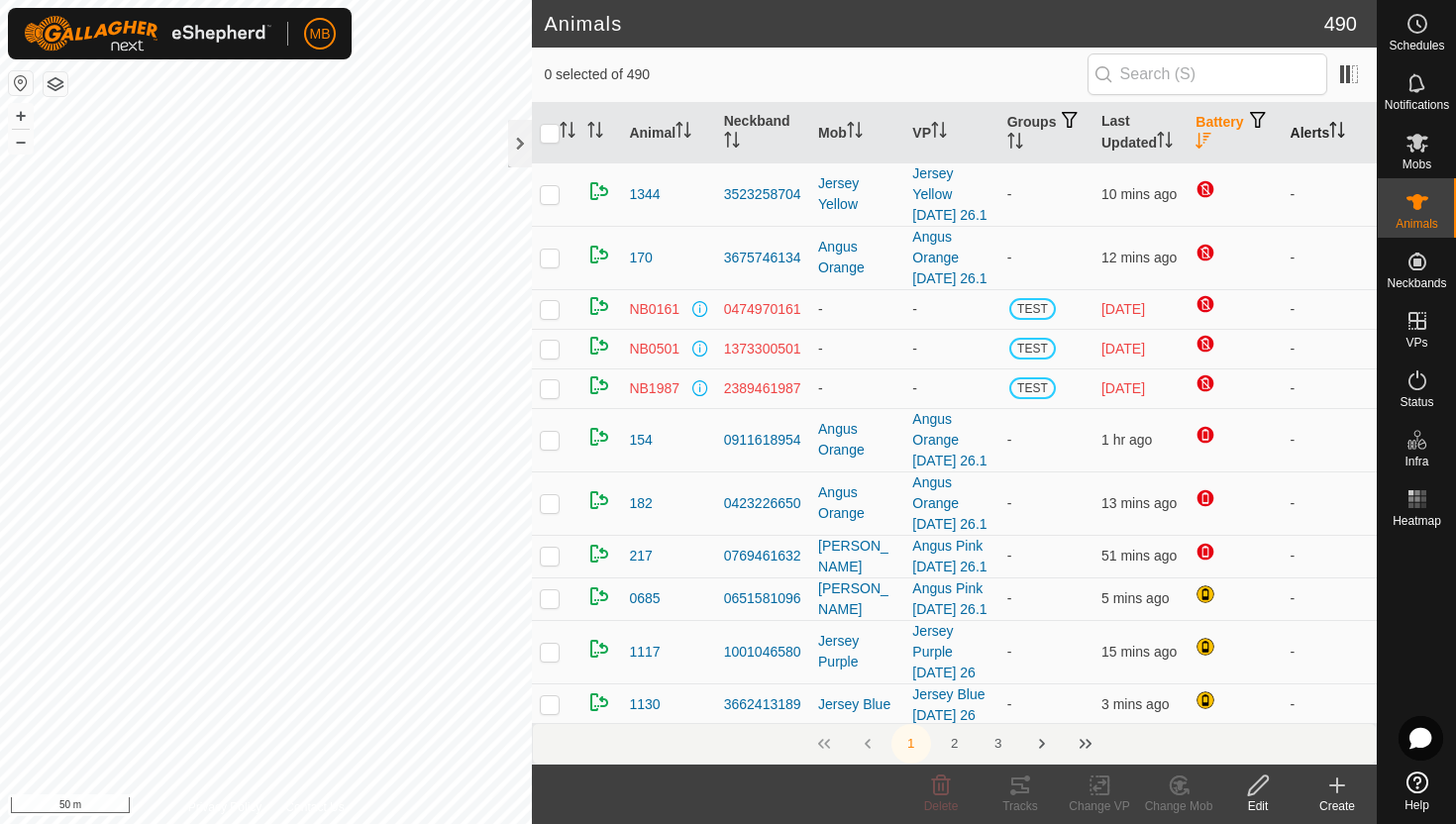 click 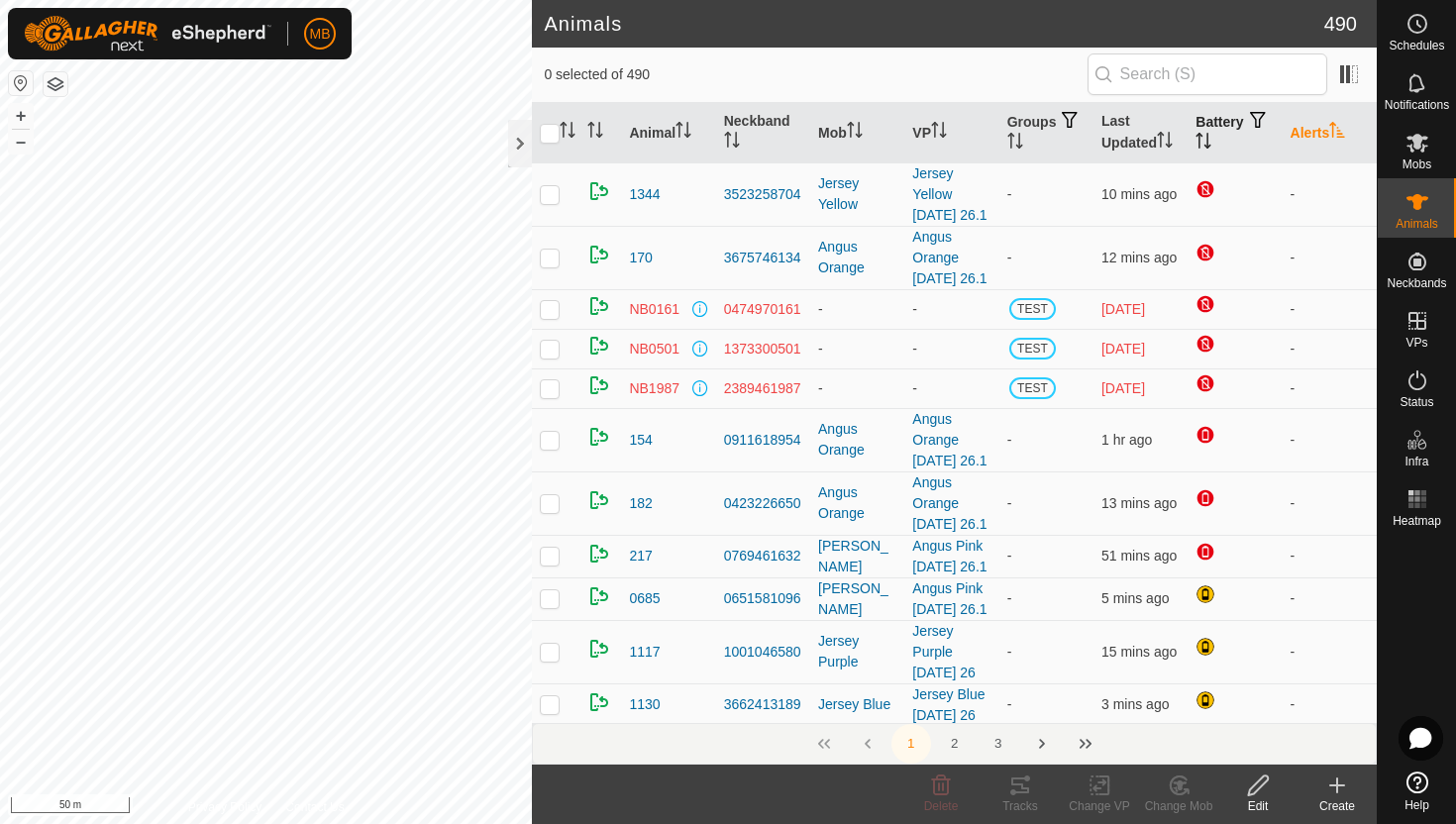 click 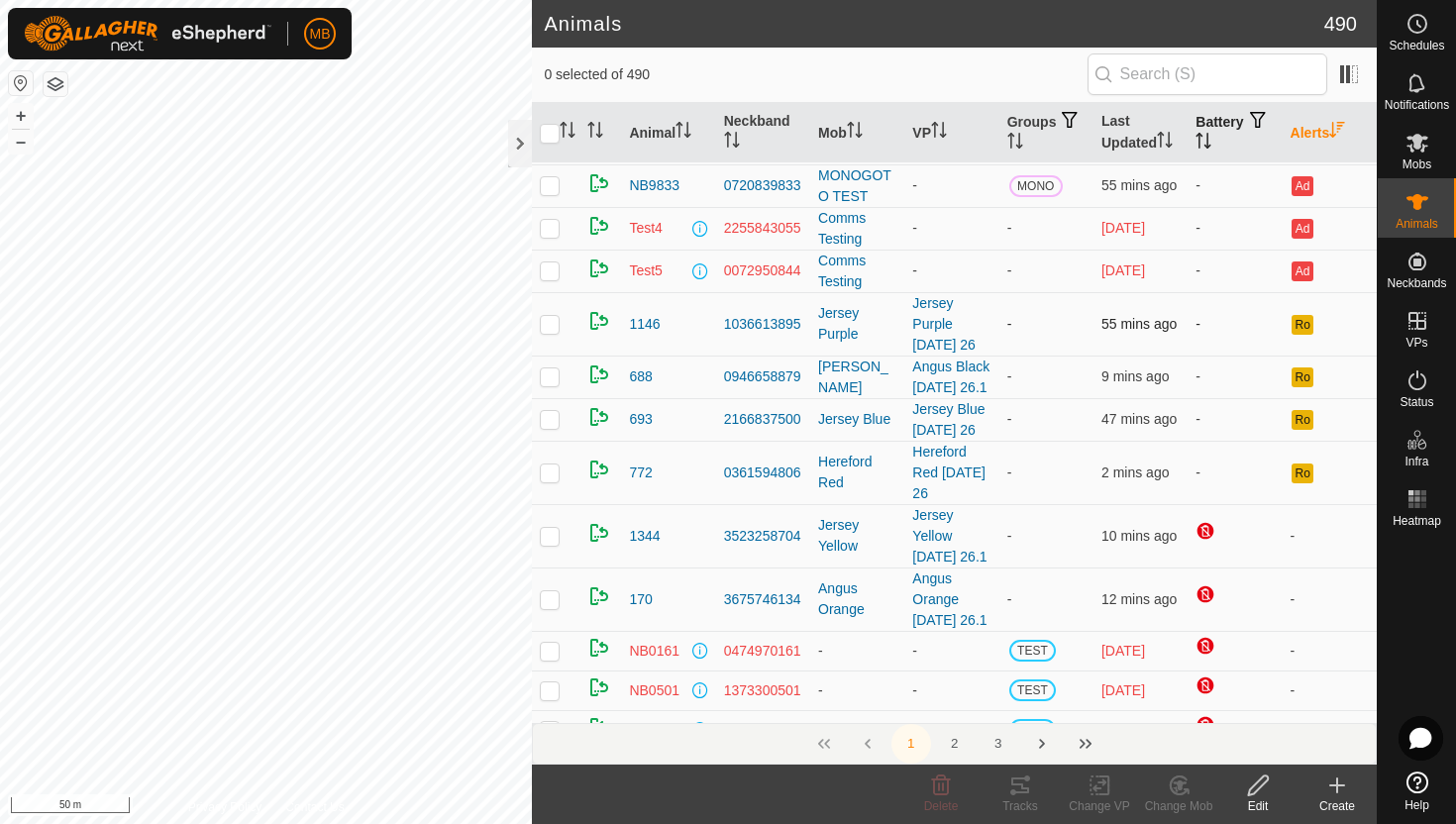 scroll, scrollTop: 176, scrollLeft: 0, axis: vertical 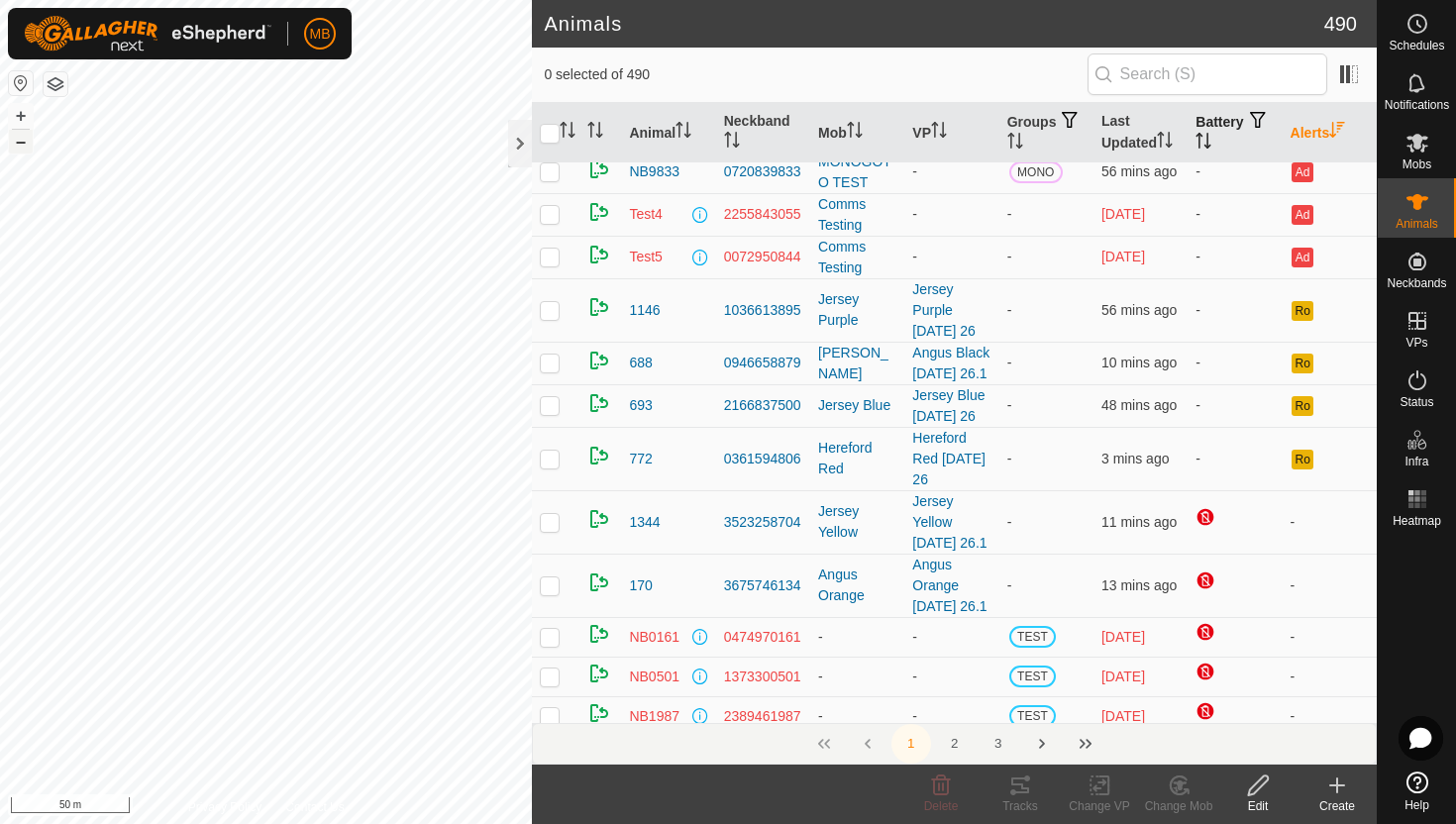 click on "–" at bounding box center [21, 142] 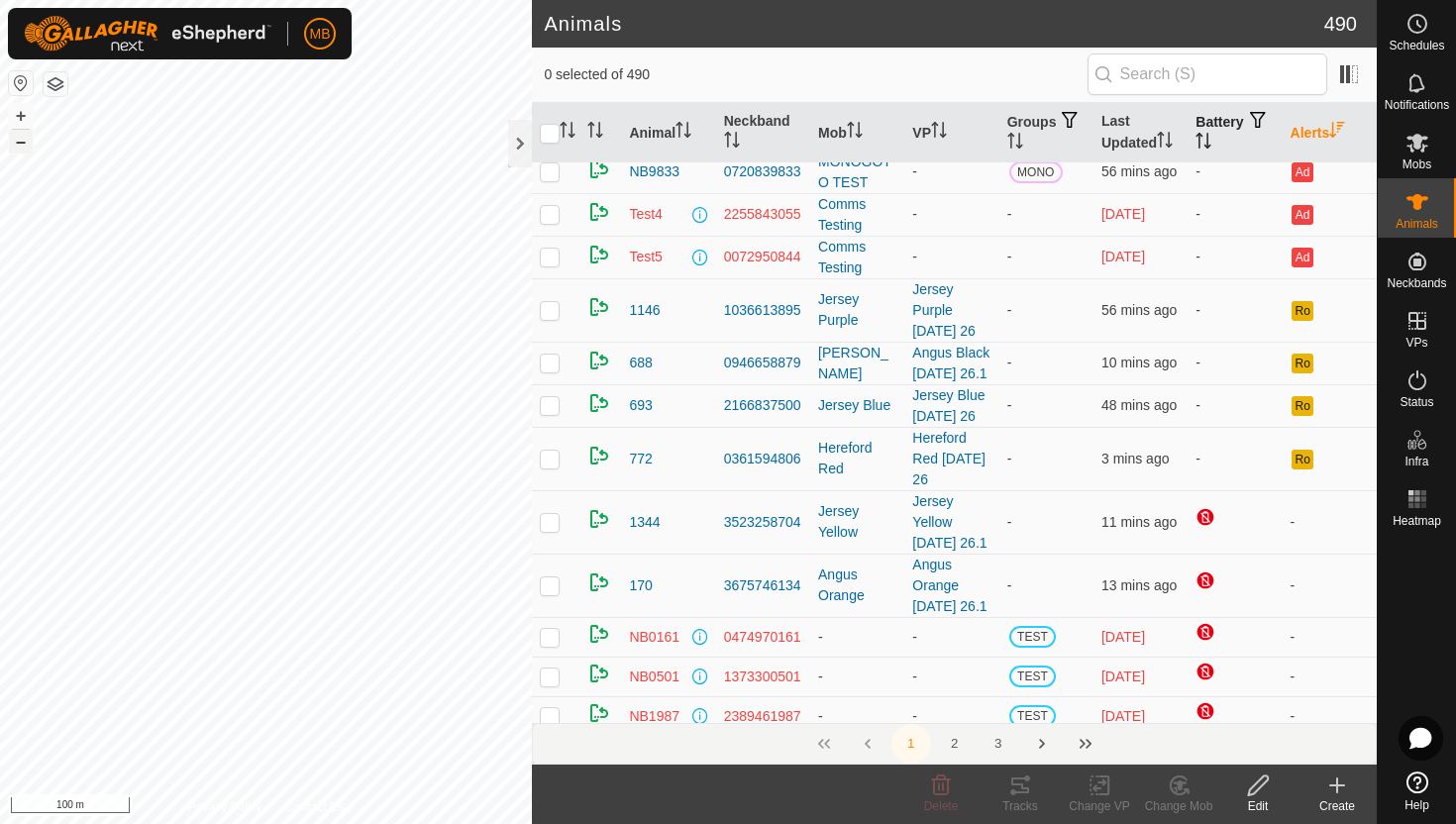 click on "–" at bounding box center (21, 142) 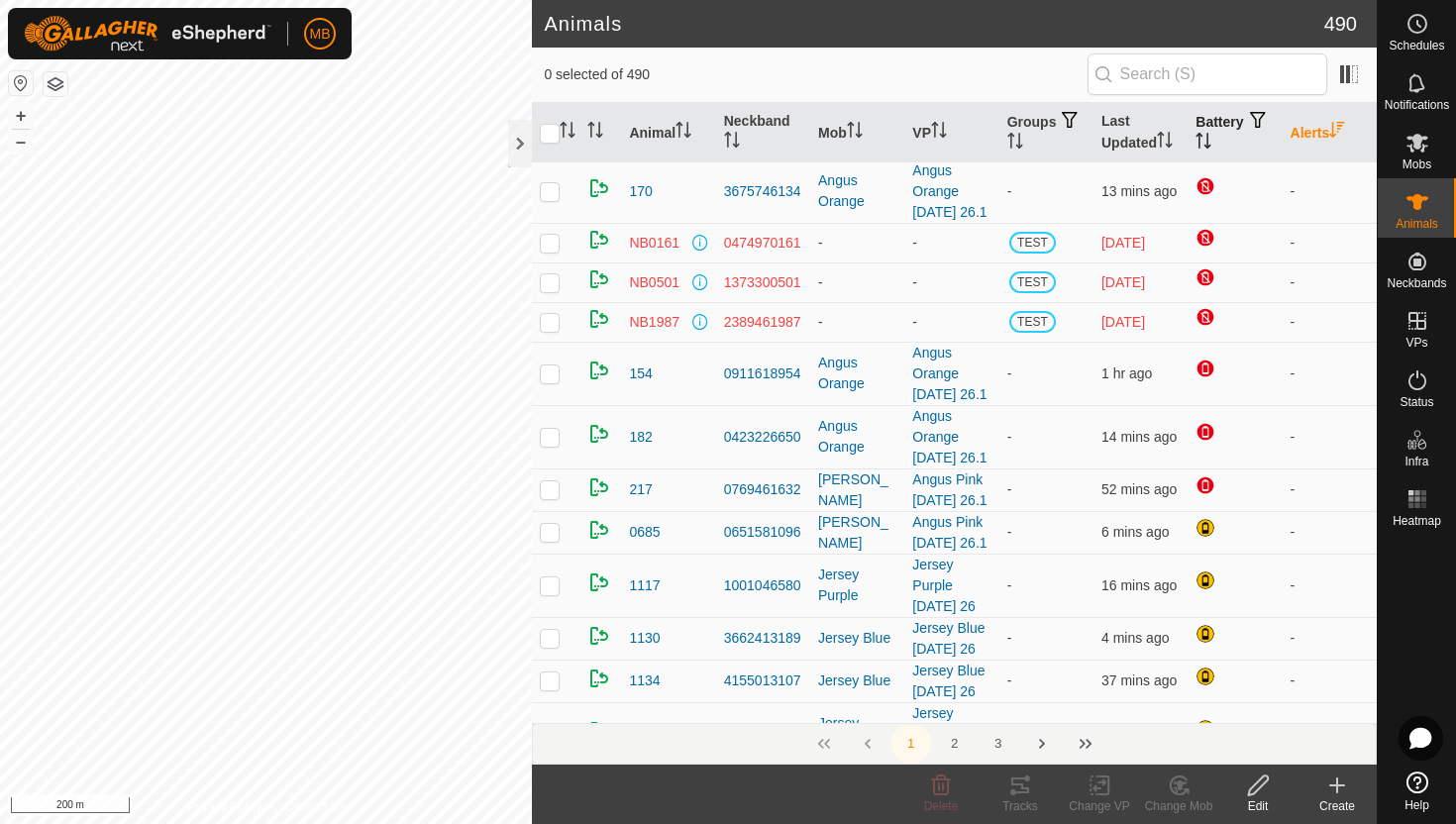 scroll, scrollTop: 576, scrollLeft: 0, axis: vertical 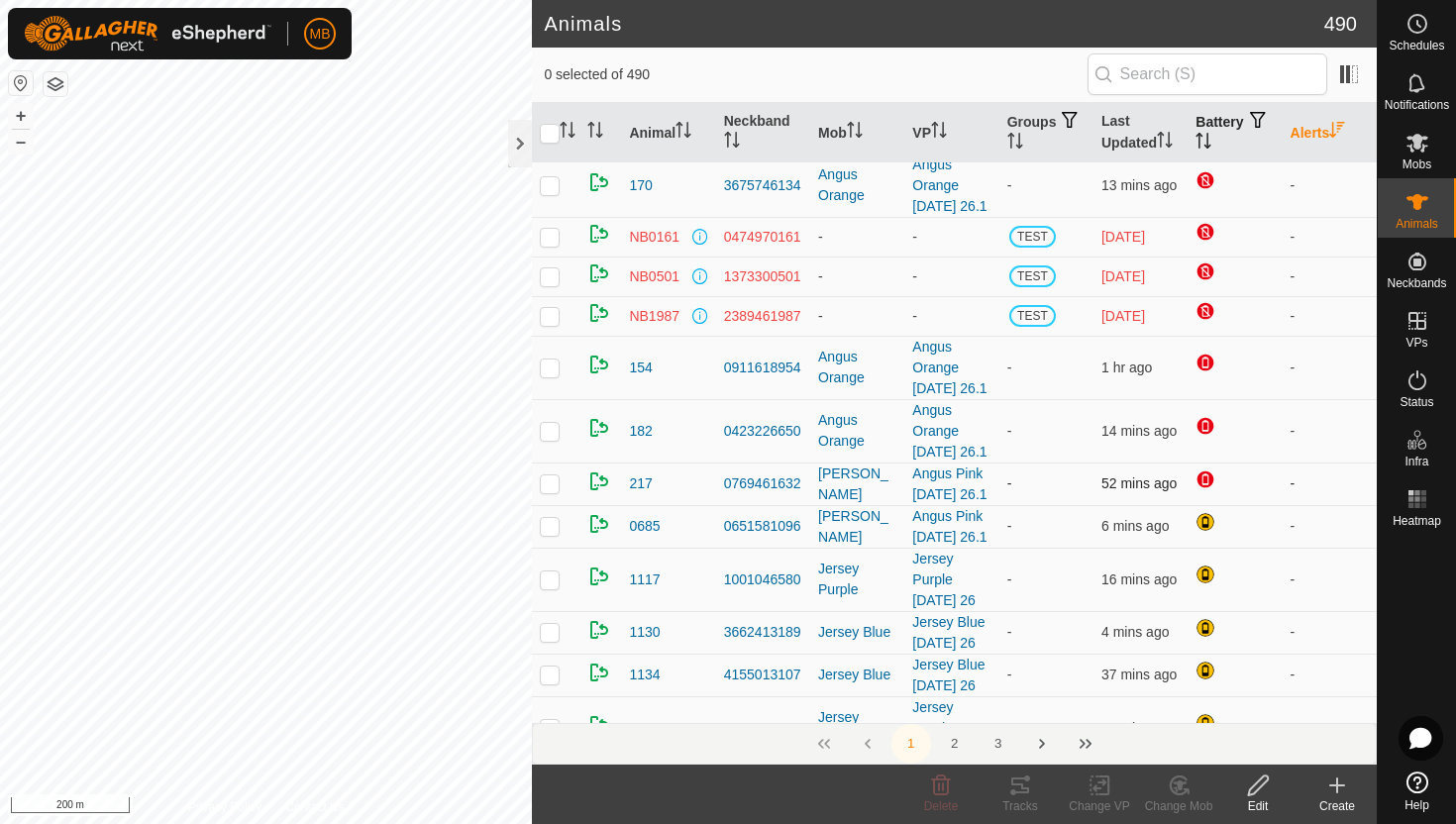 click at bounding box center (550, 483) 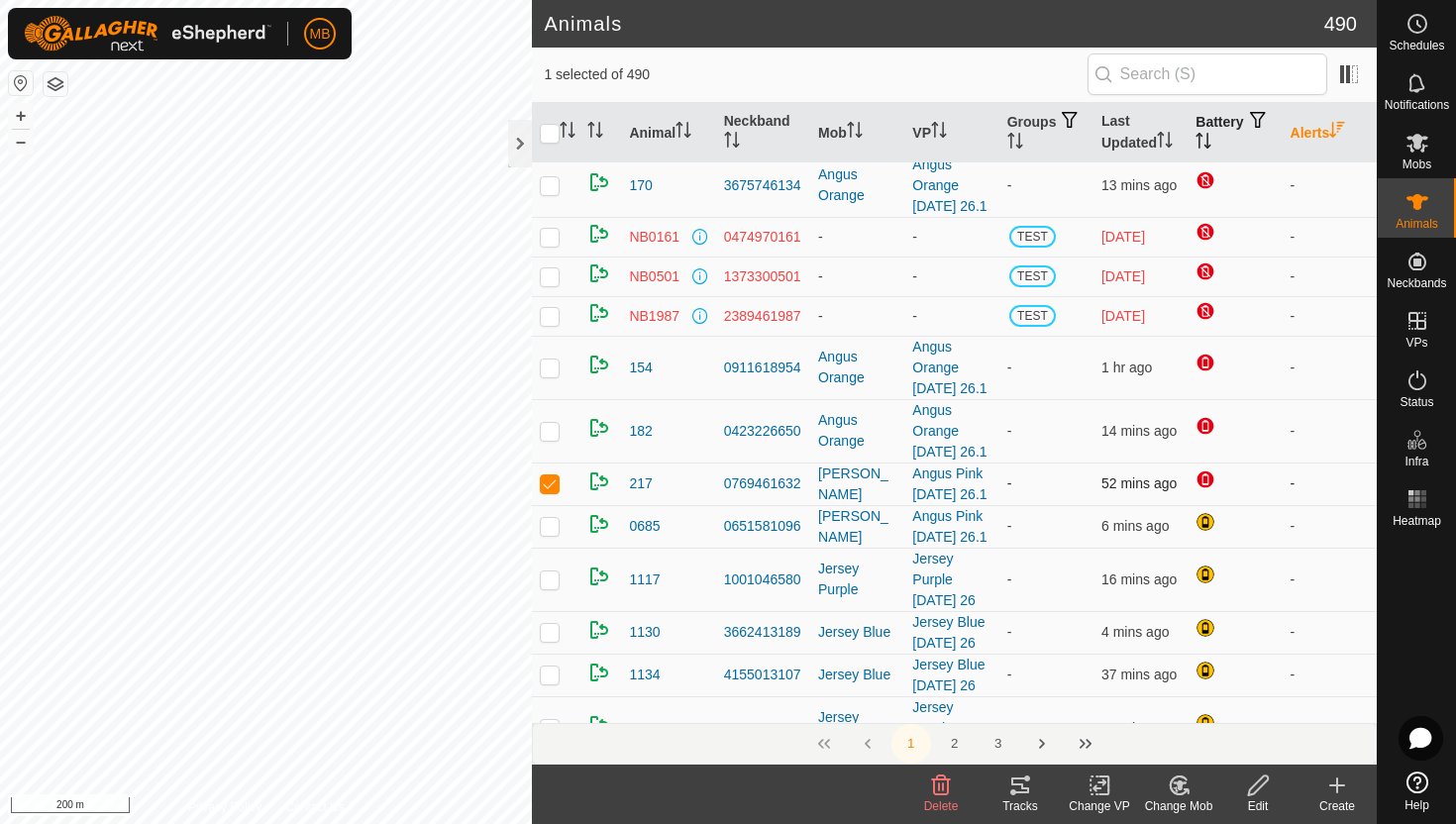 click at bounding box center [550, 483] 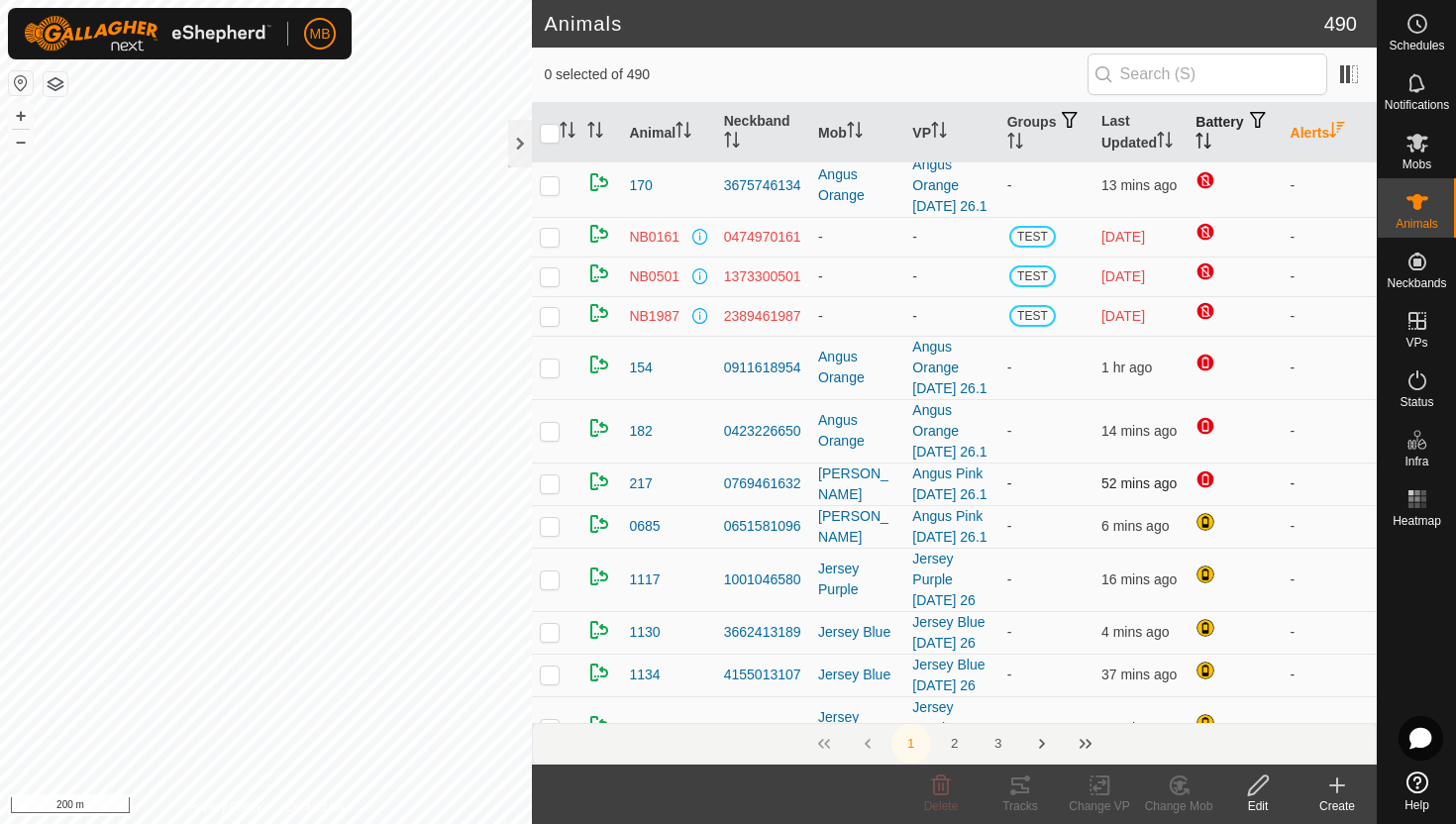click at bounding box center (550, 483) 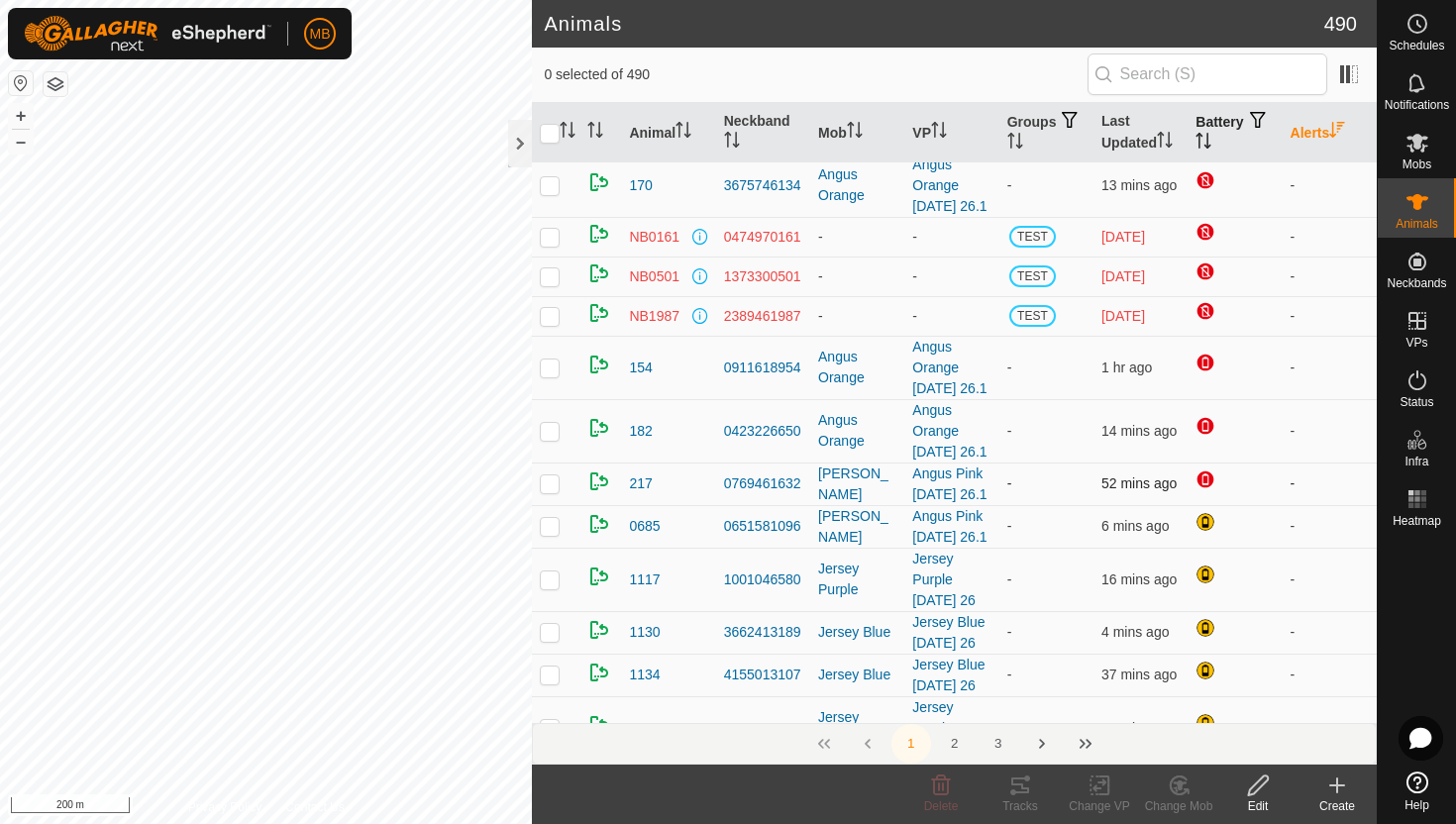 checkbox on "true" 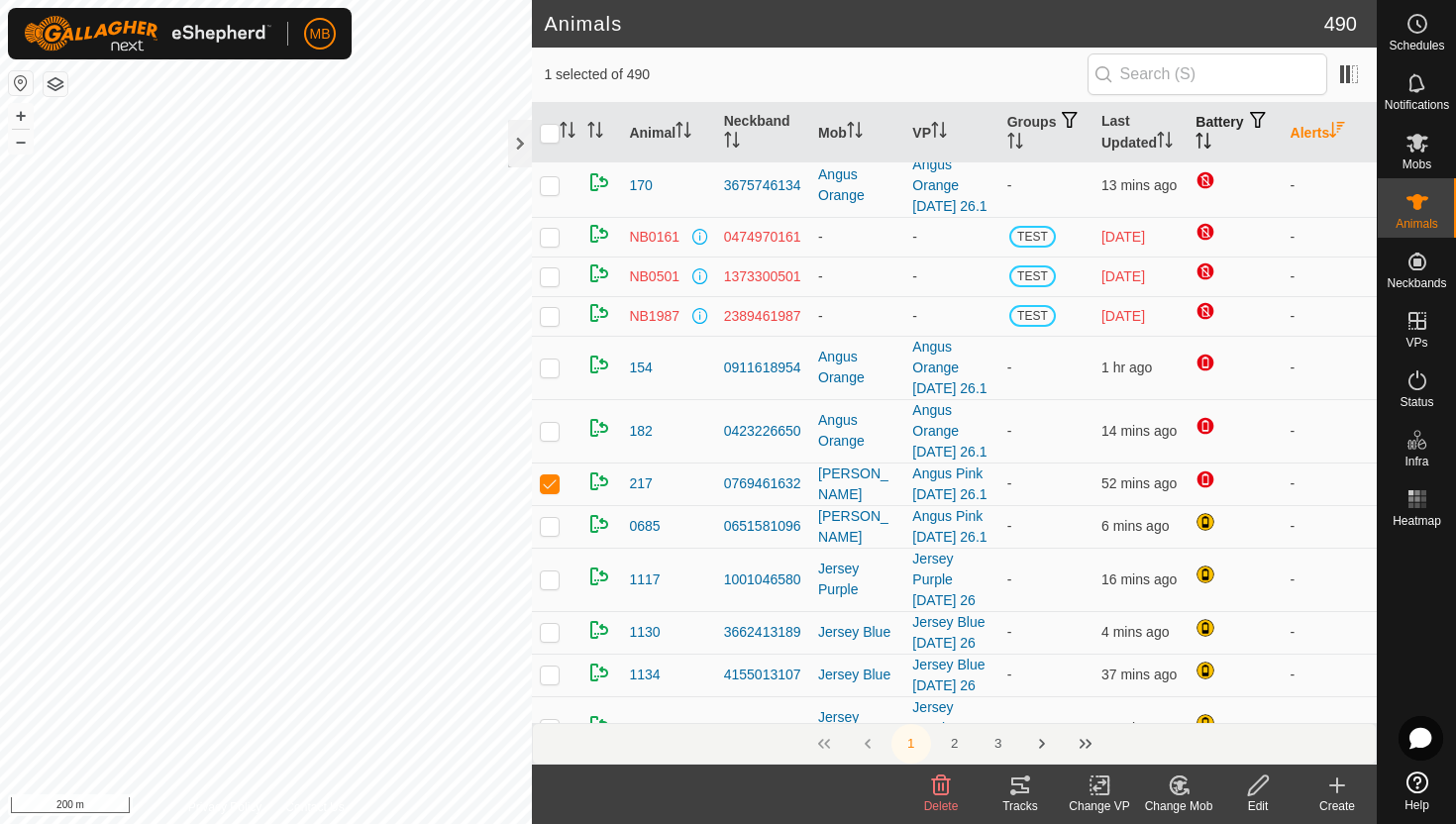 click 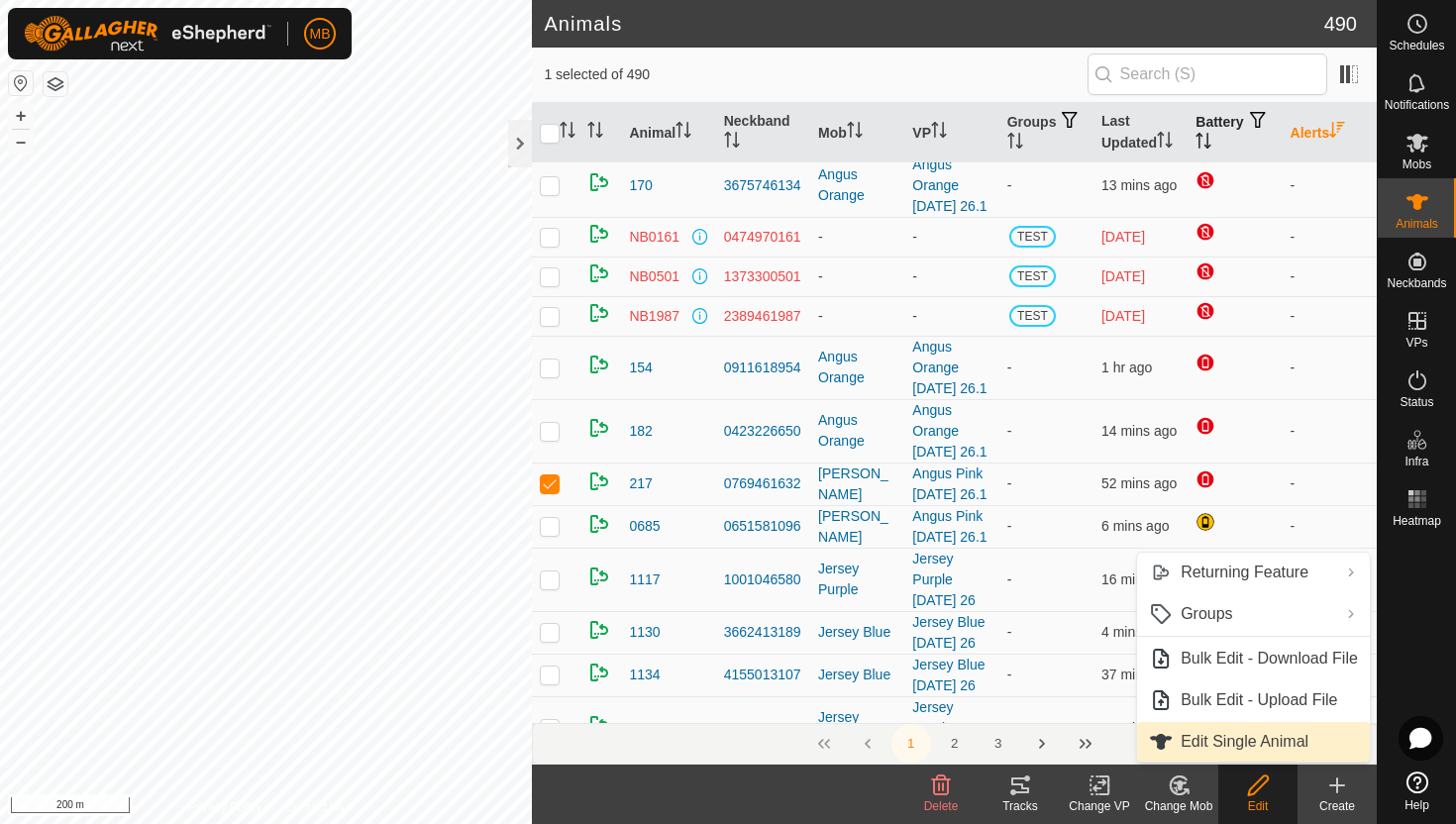 click on "Edit Single Animal" at bounding box center [1253, 742] 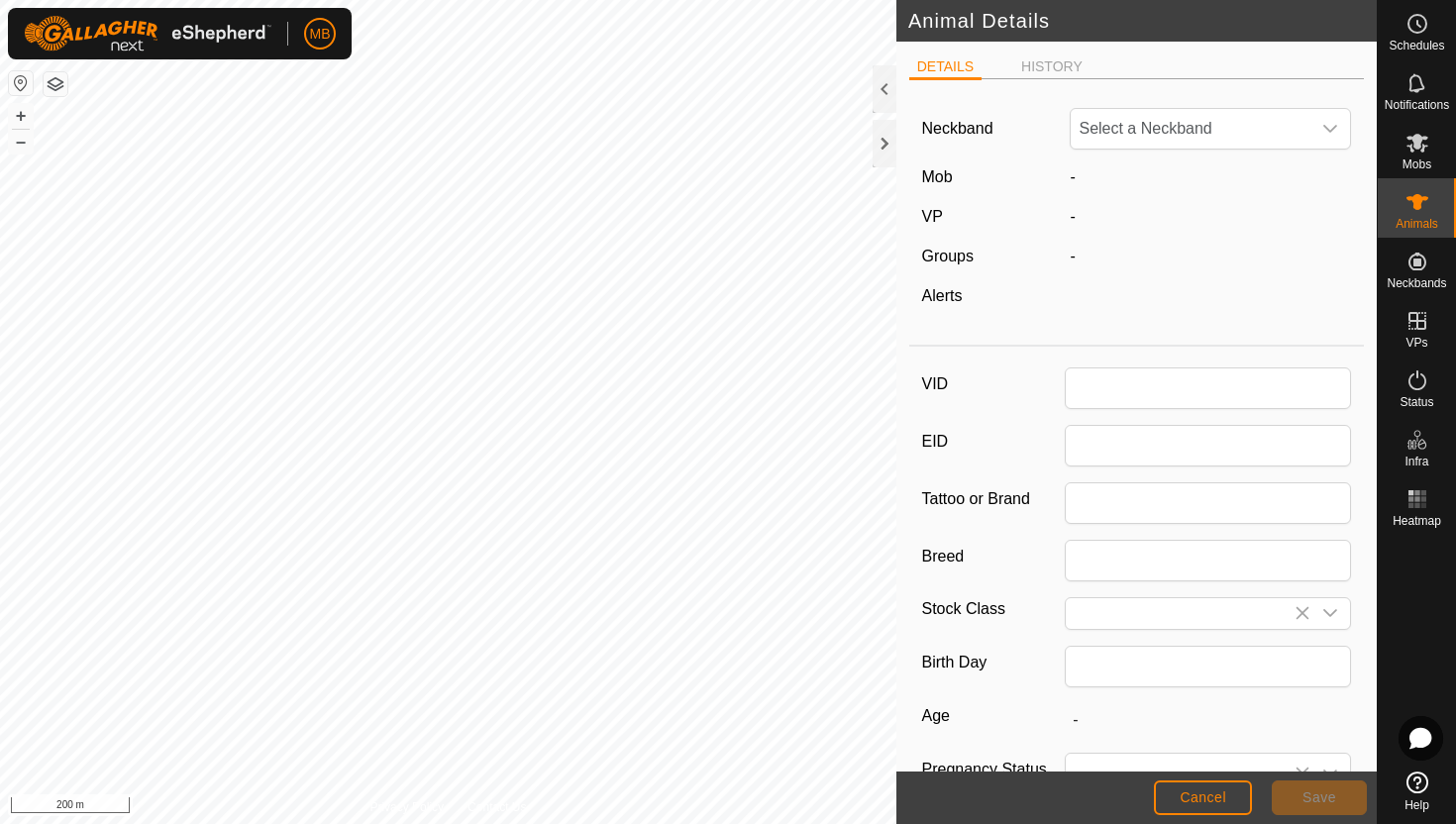 type on "217" 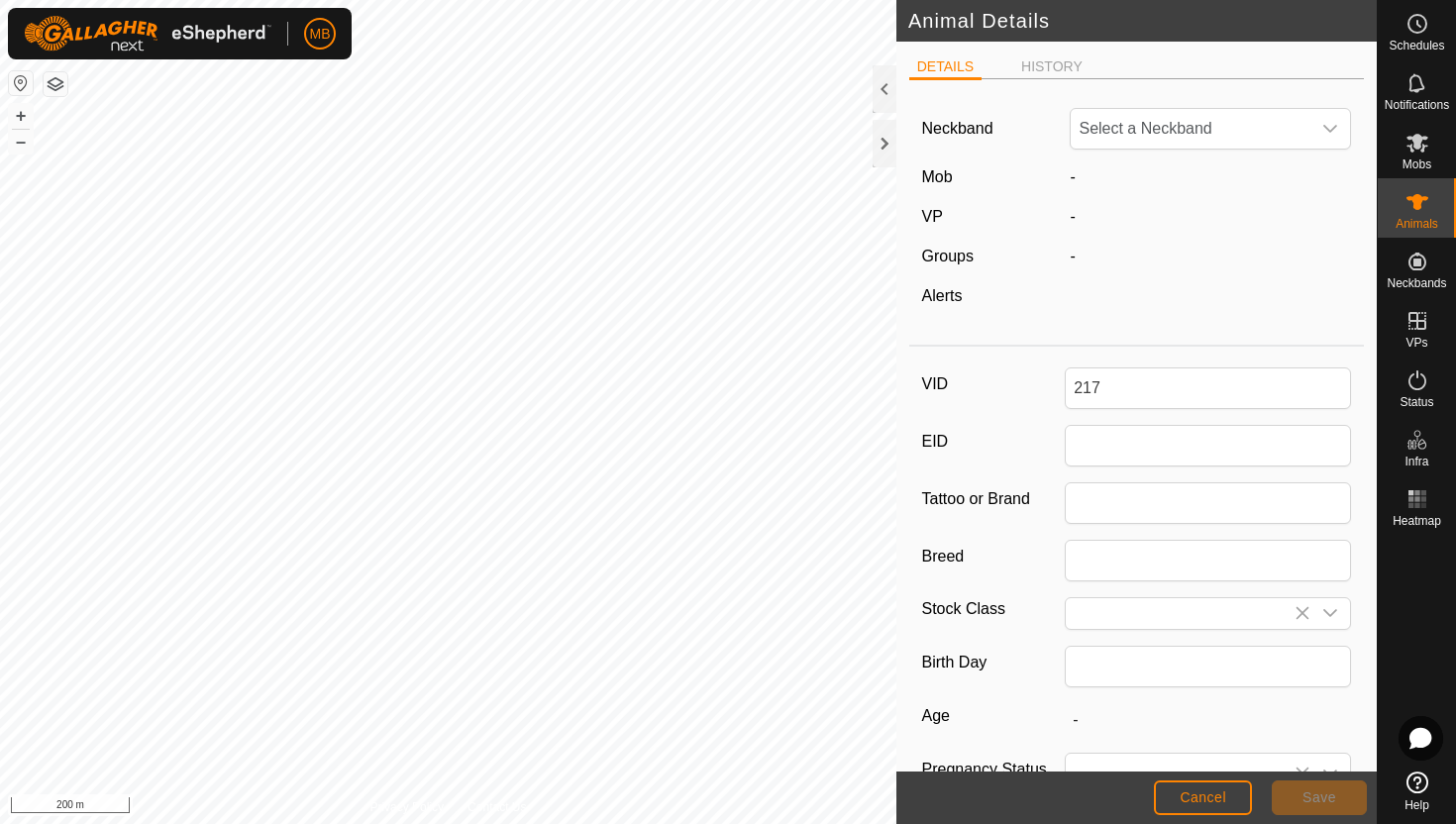 type on "18 Mar, 2025" 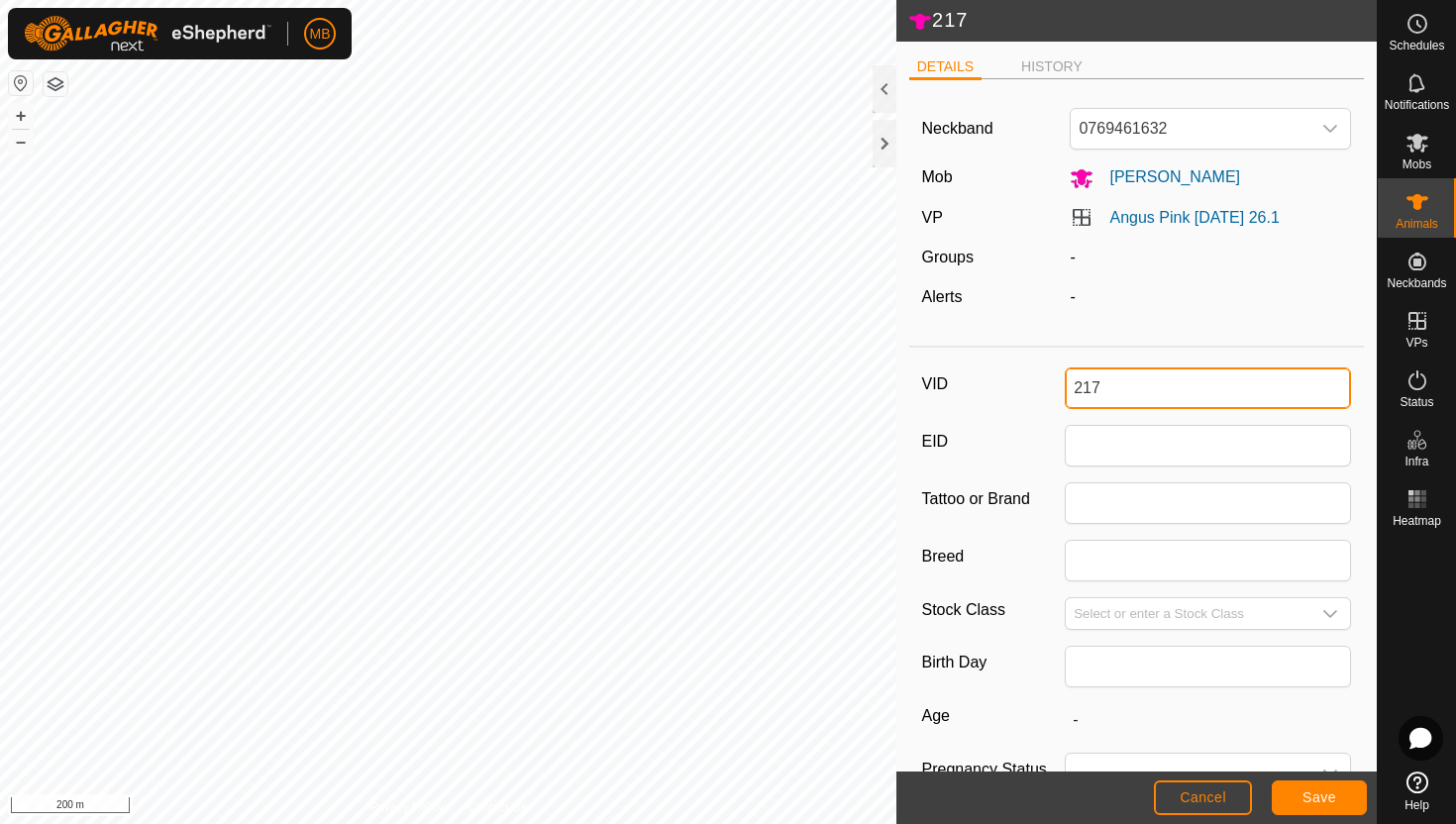 click on "217" at bounding box center (1207, 388) 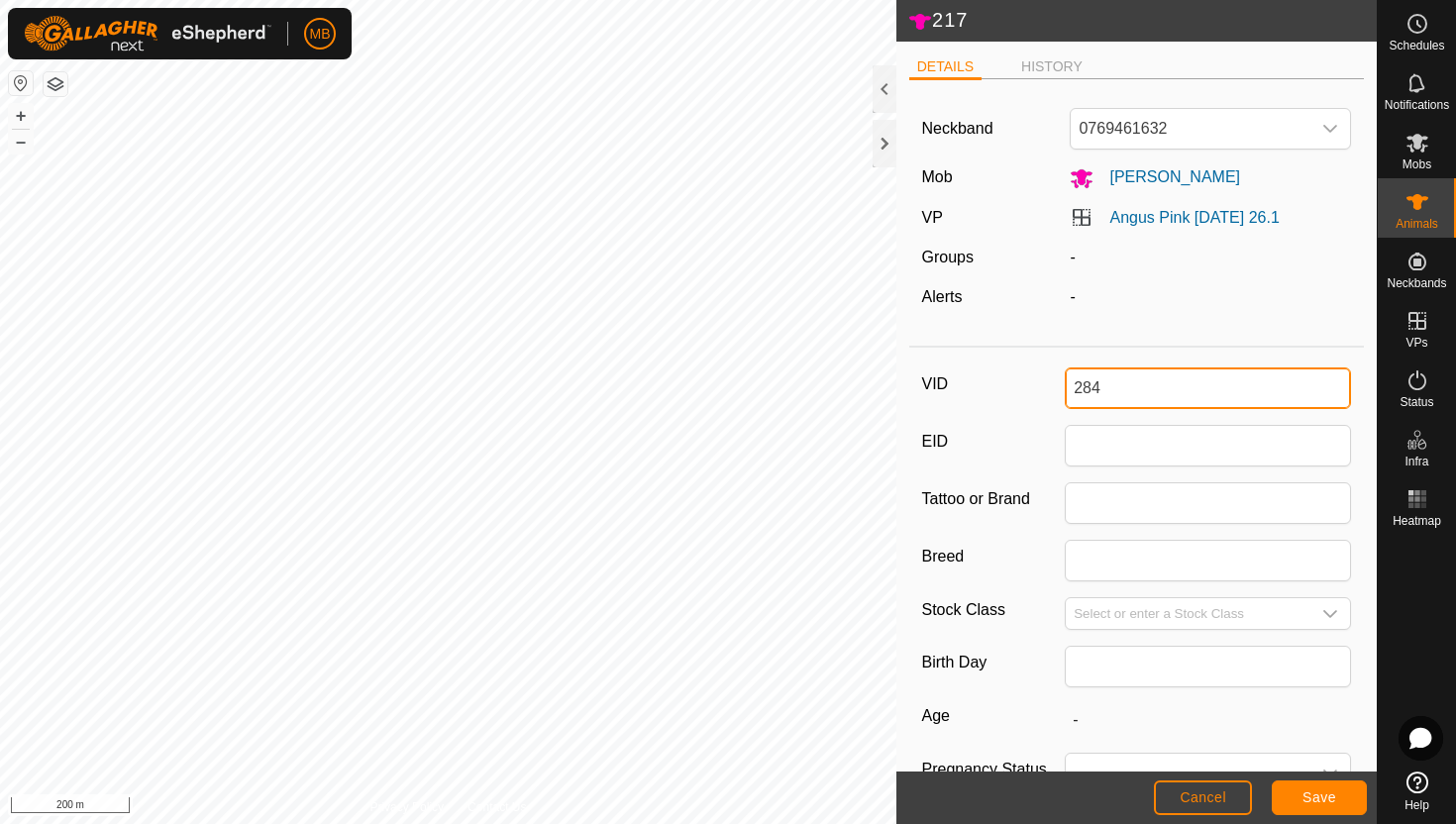 type on "284" 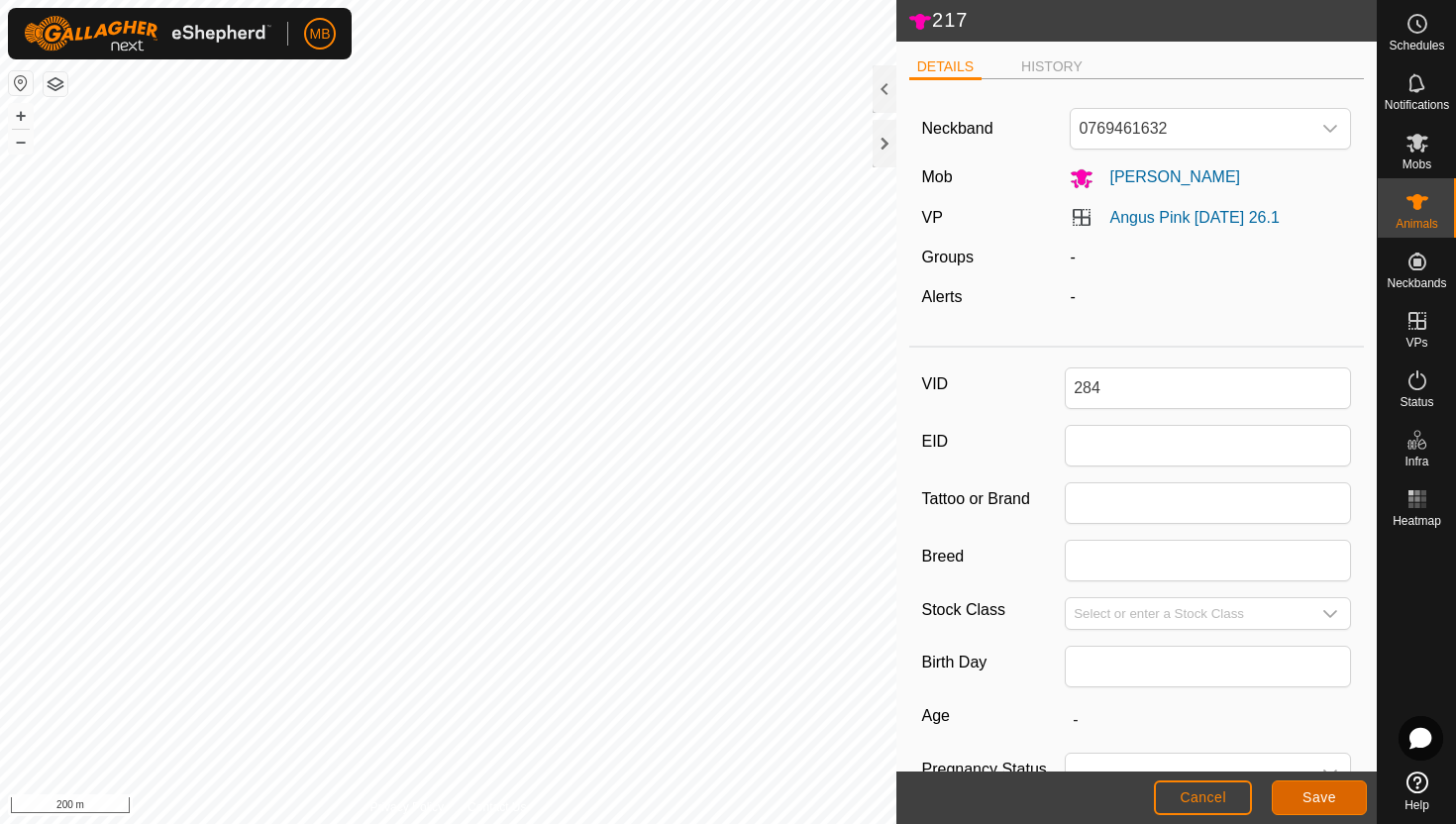 click on "Save" 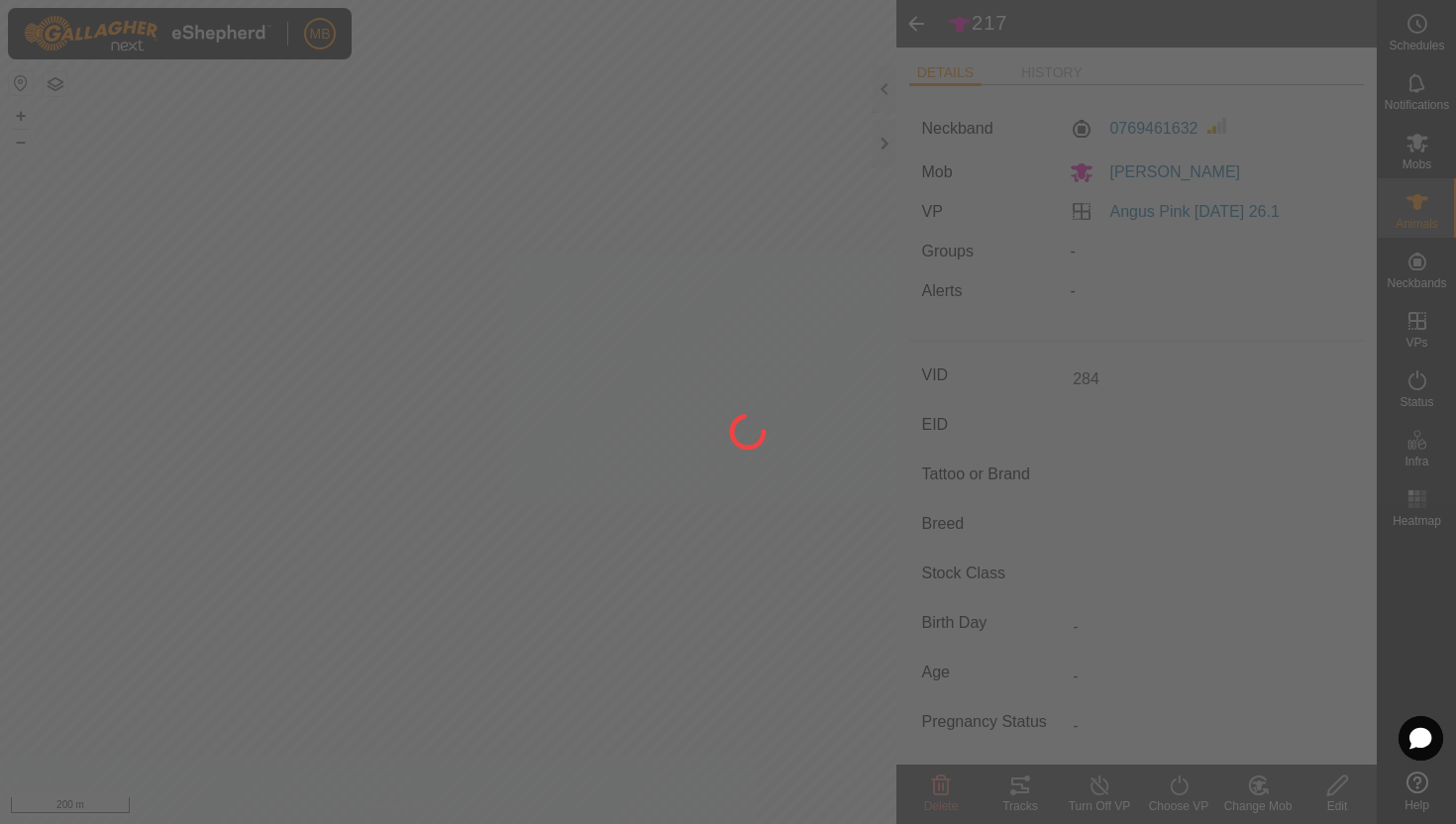 type on "-" 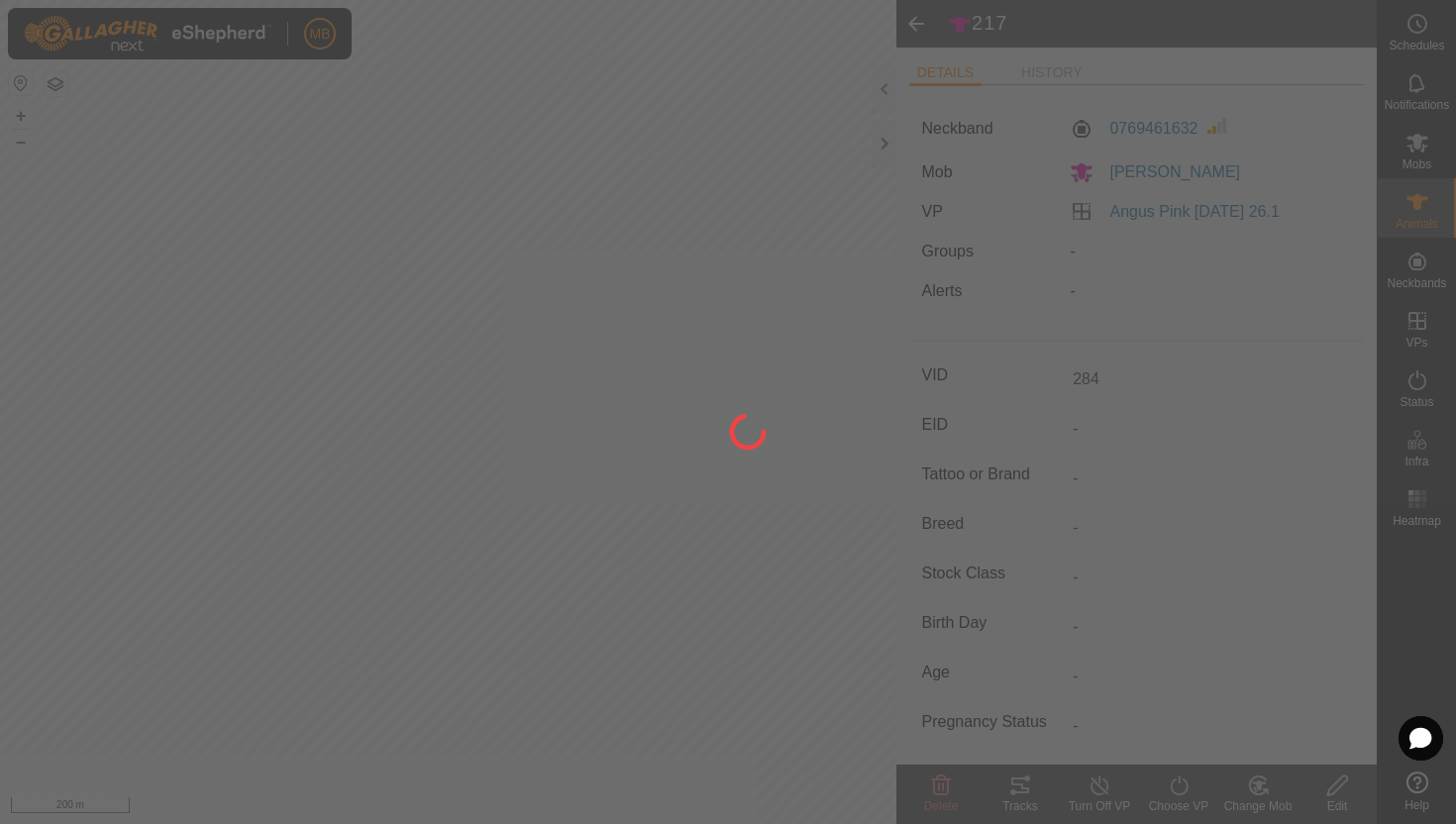 type on "217" 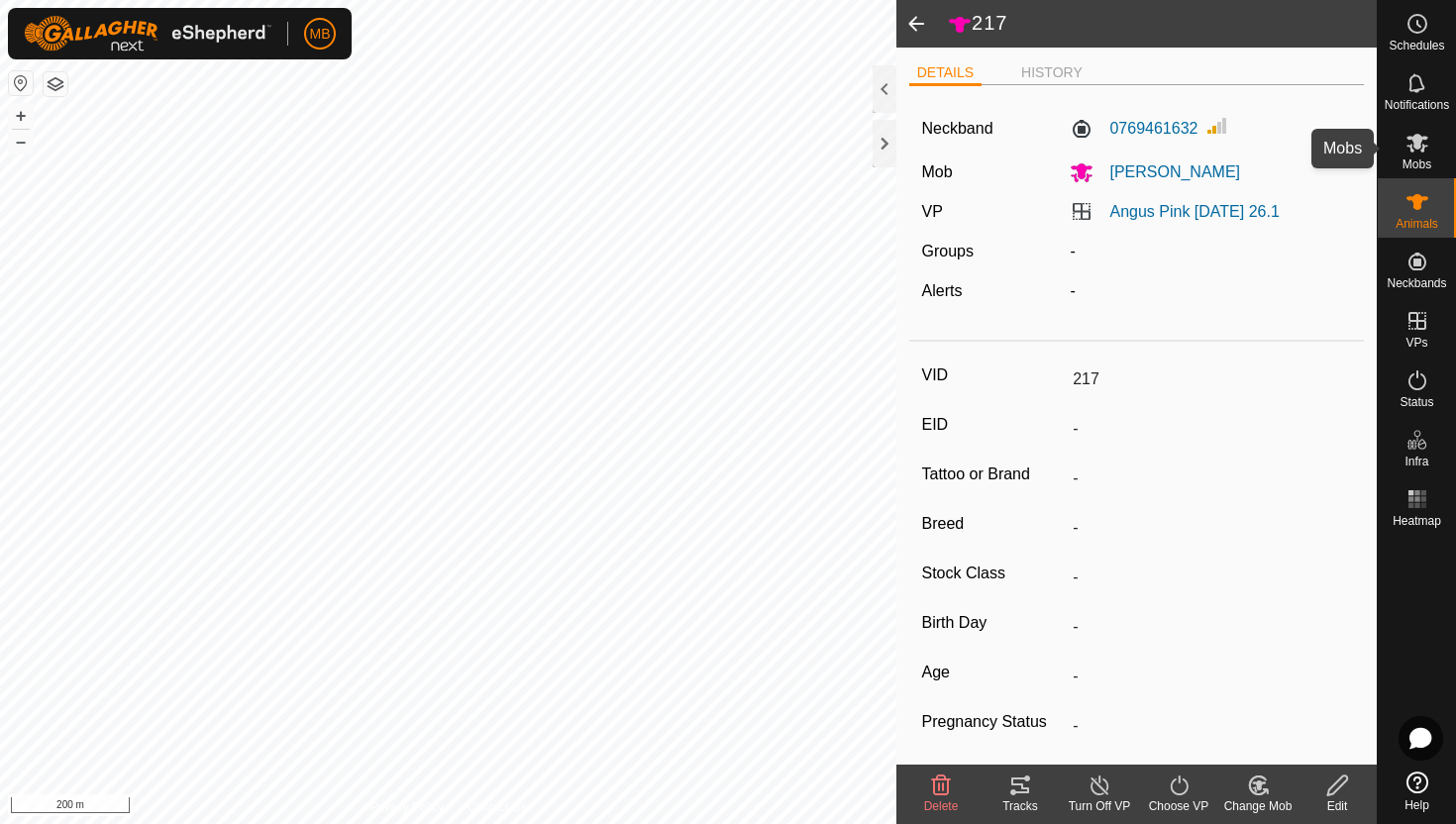 click 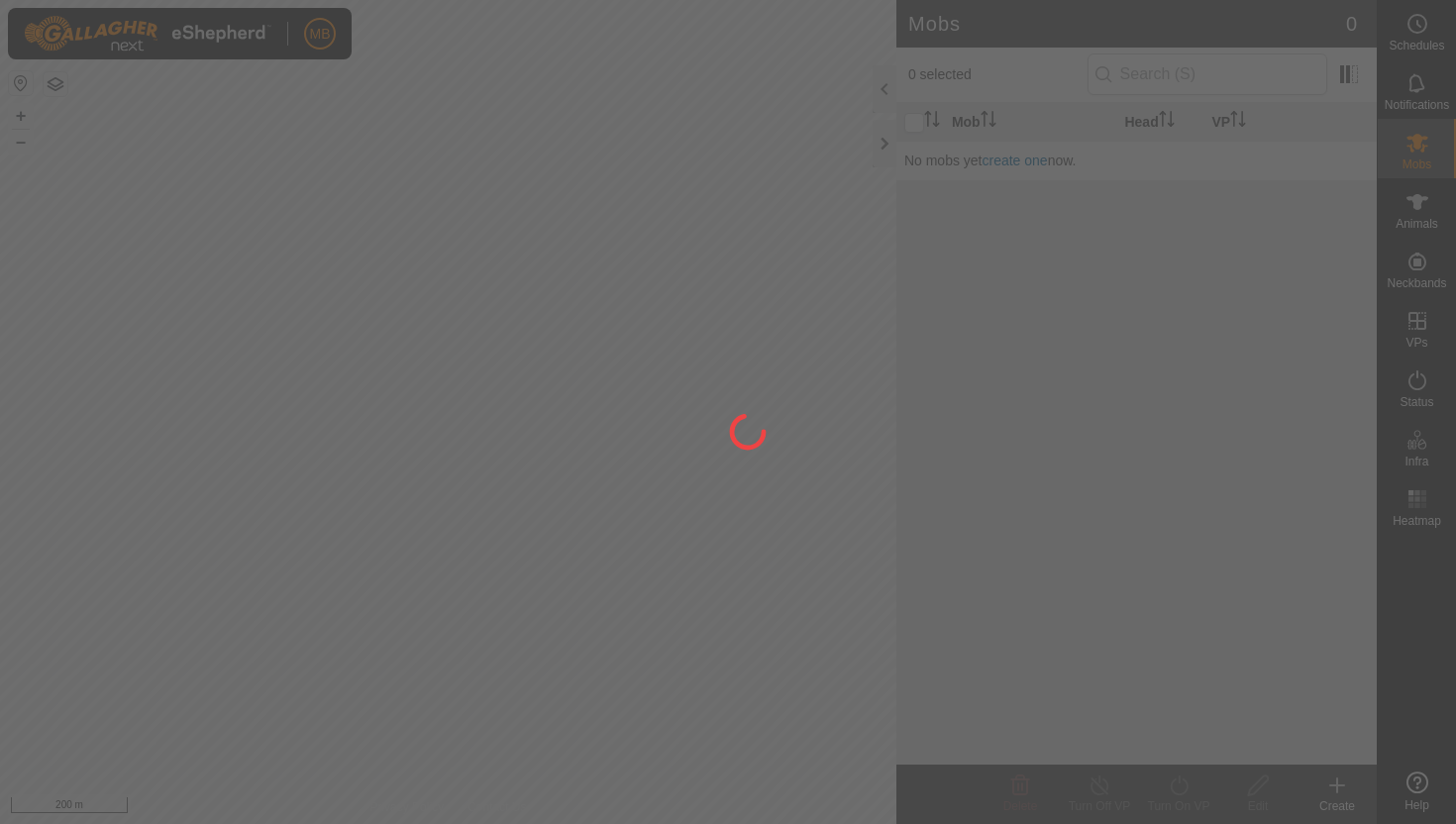 scroll, scrollTop: 0, scrollLeft: 0, axis: both 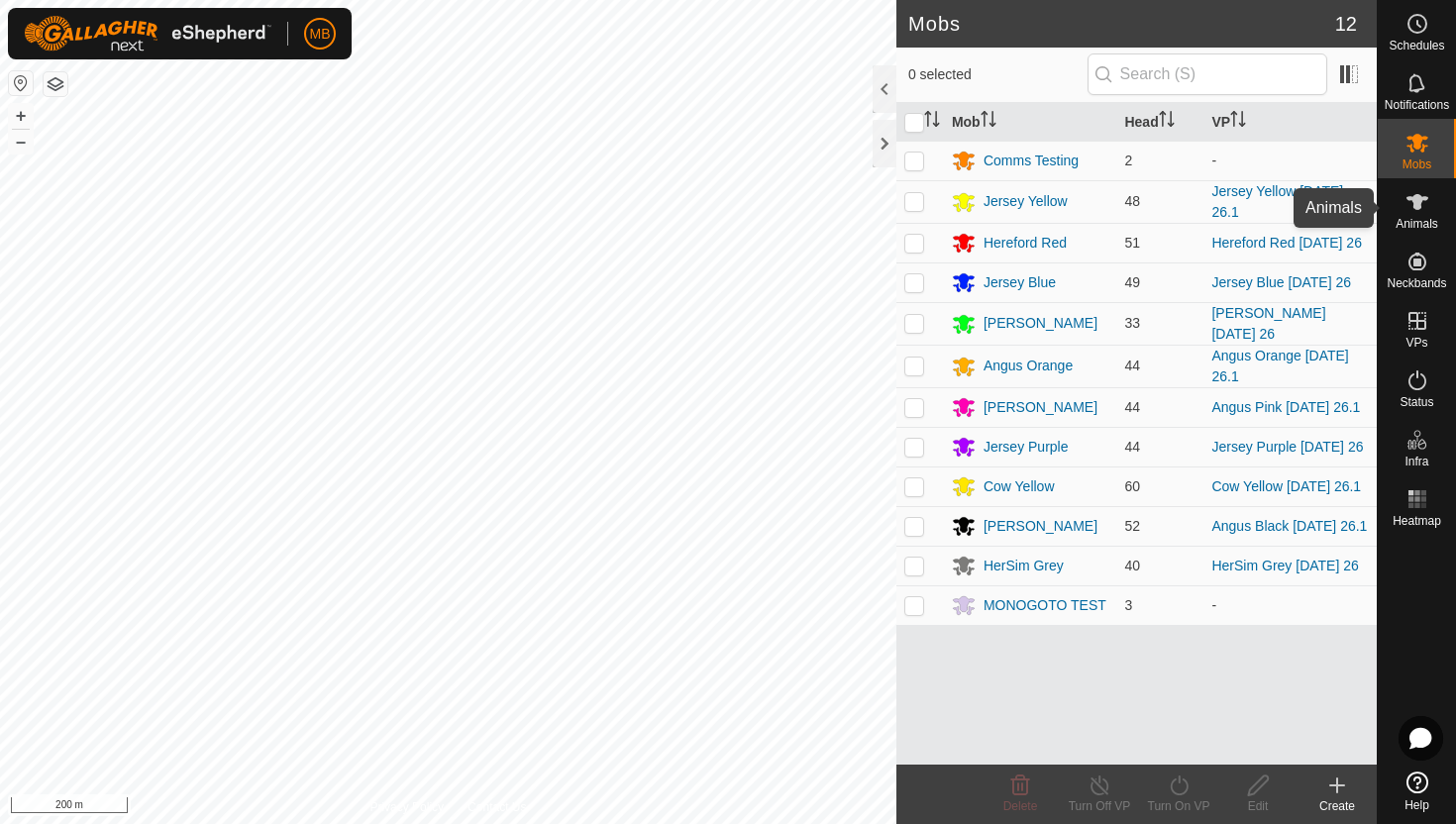click 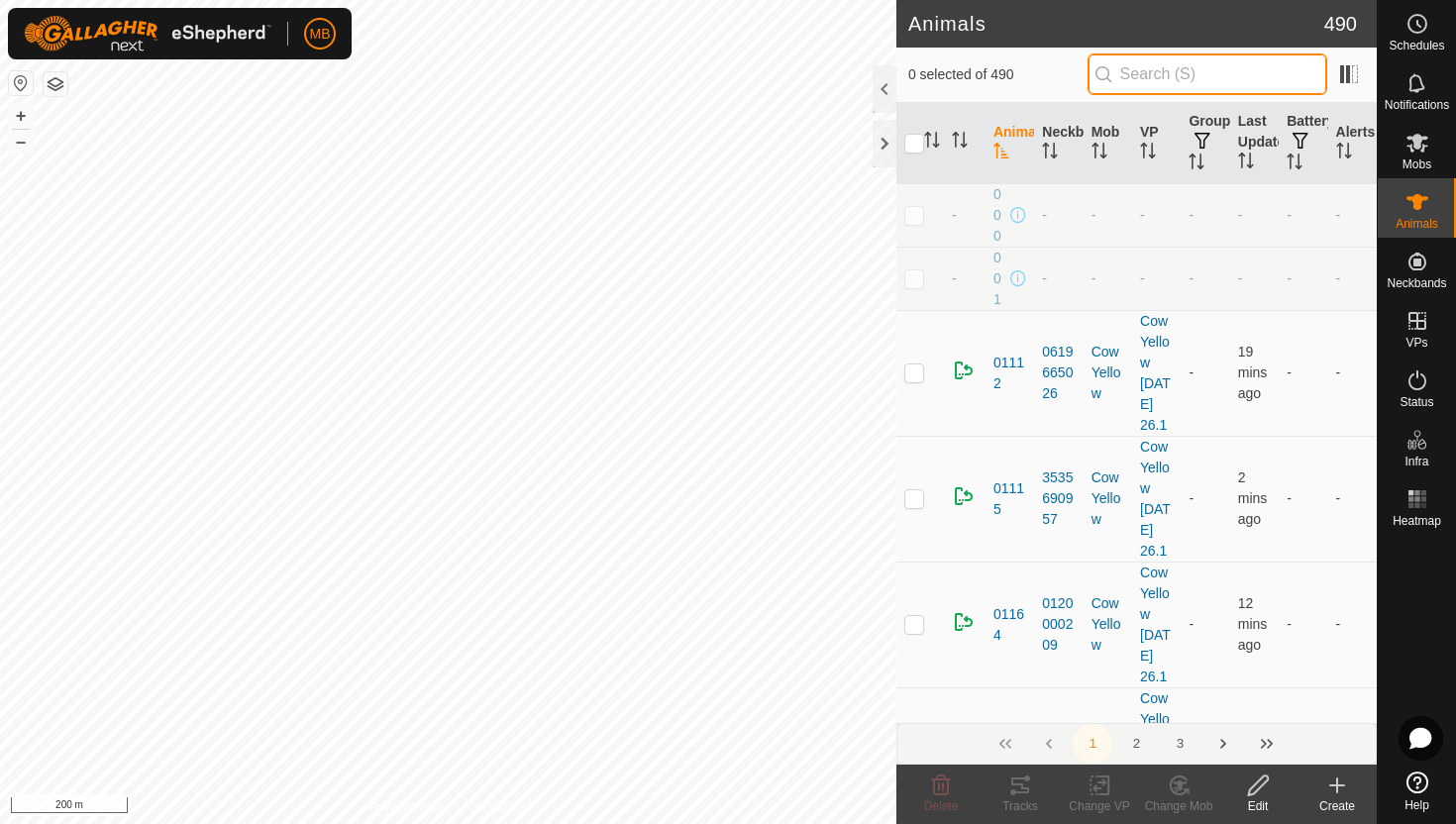 click at bounding box center (1207, 74) 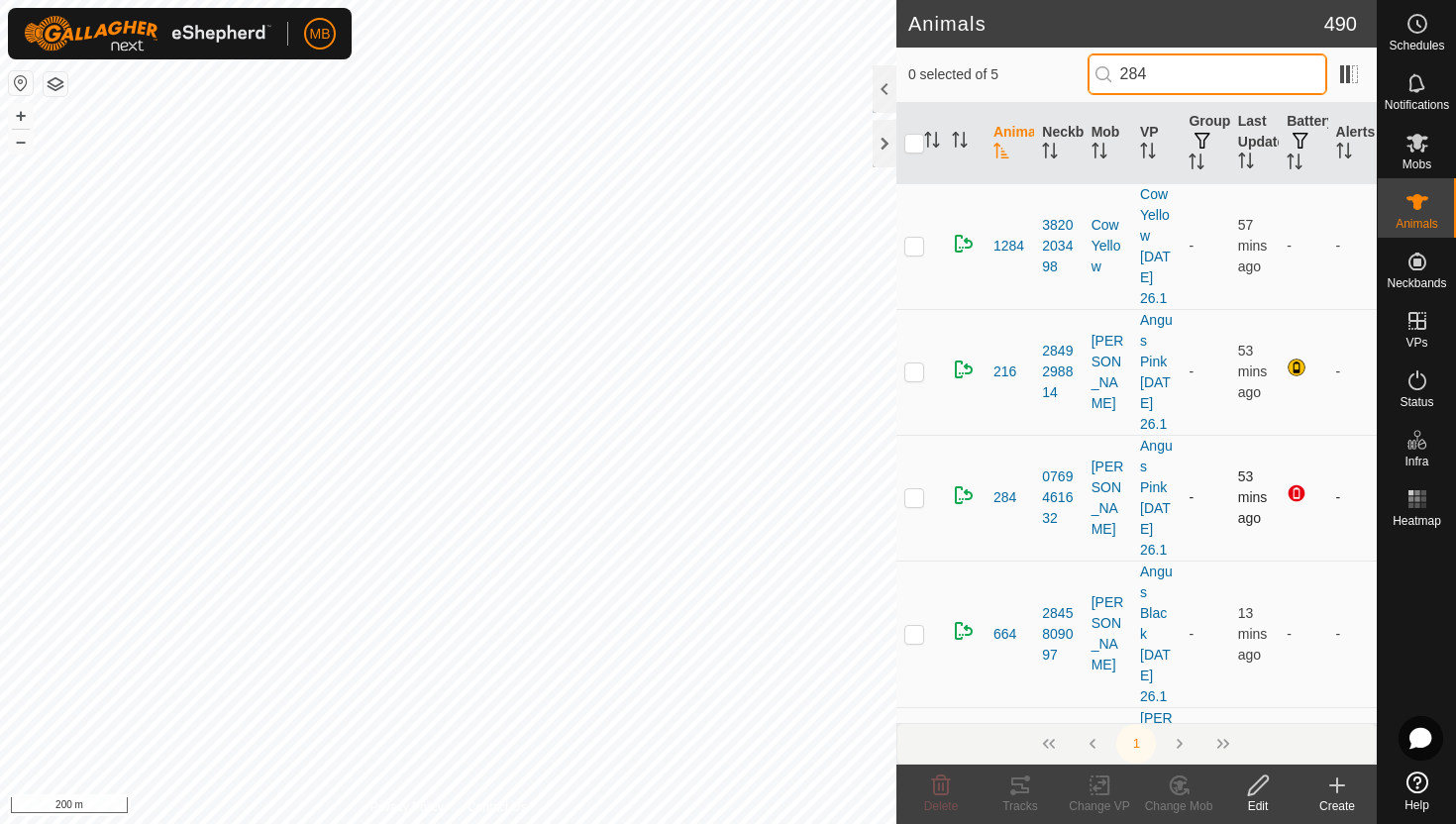 type on "284" 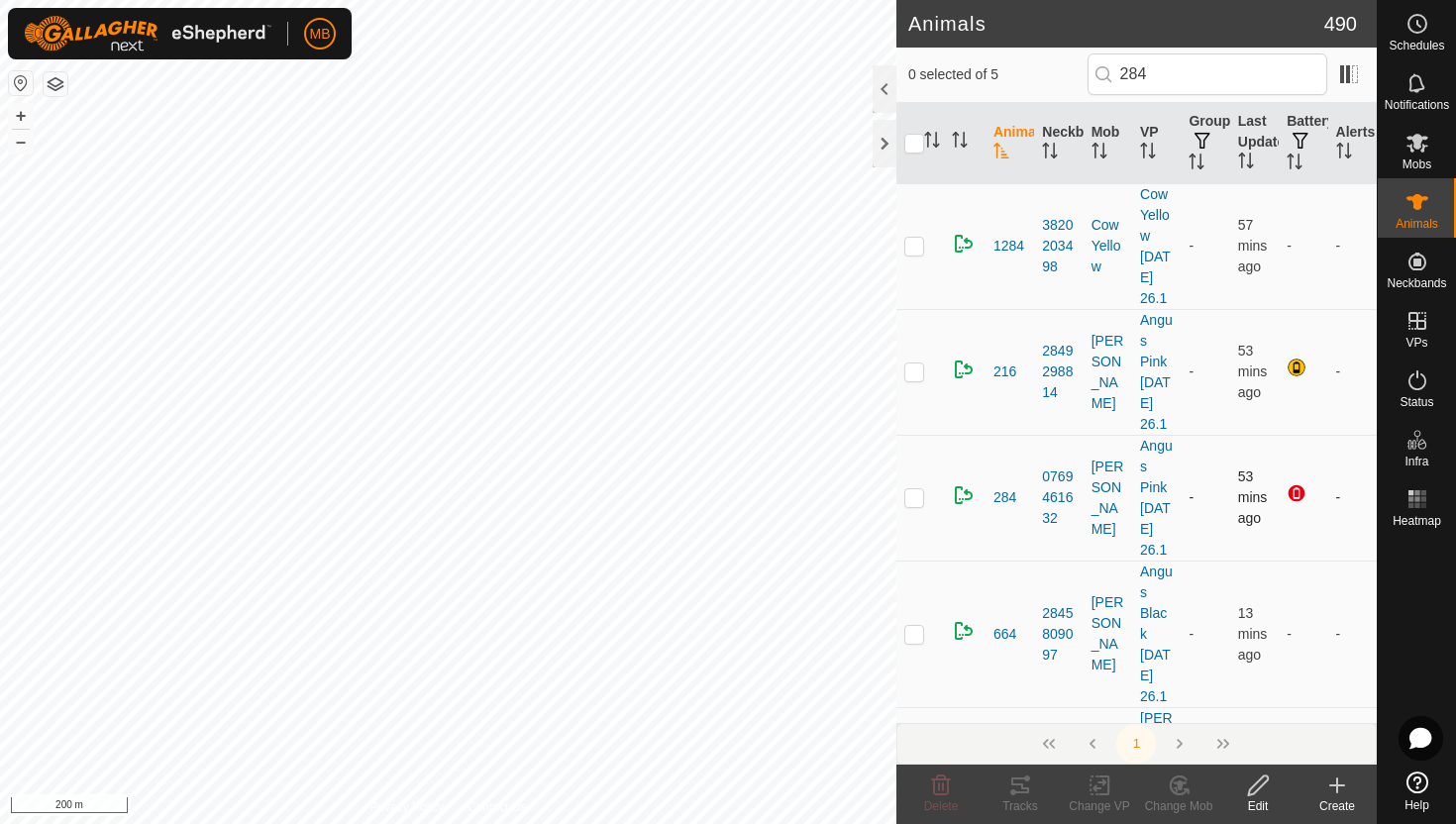 click at bounding box center (914, 497) 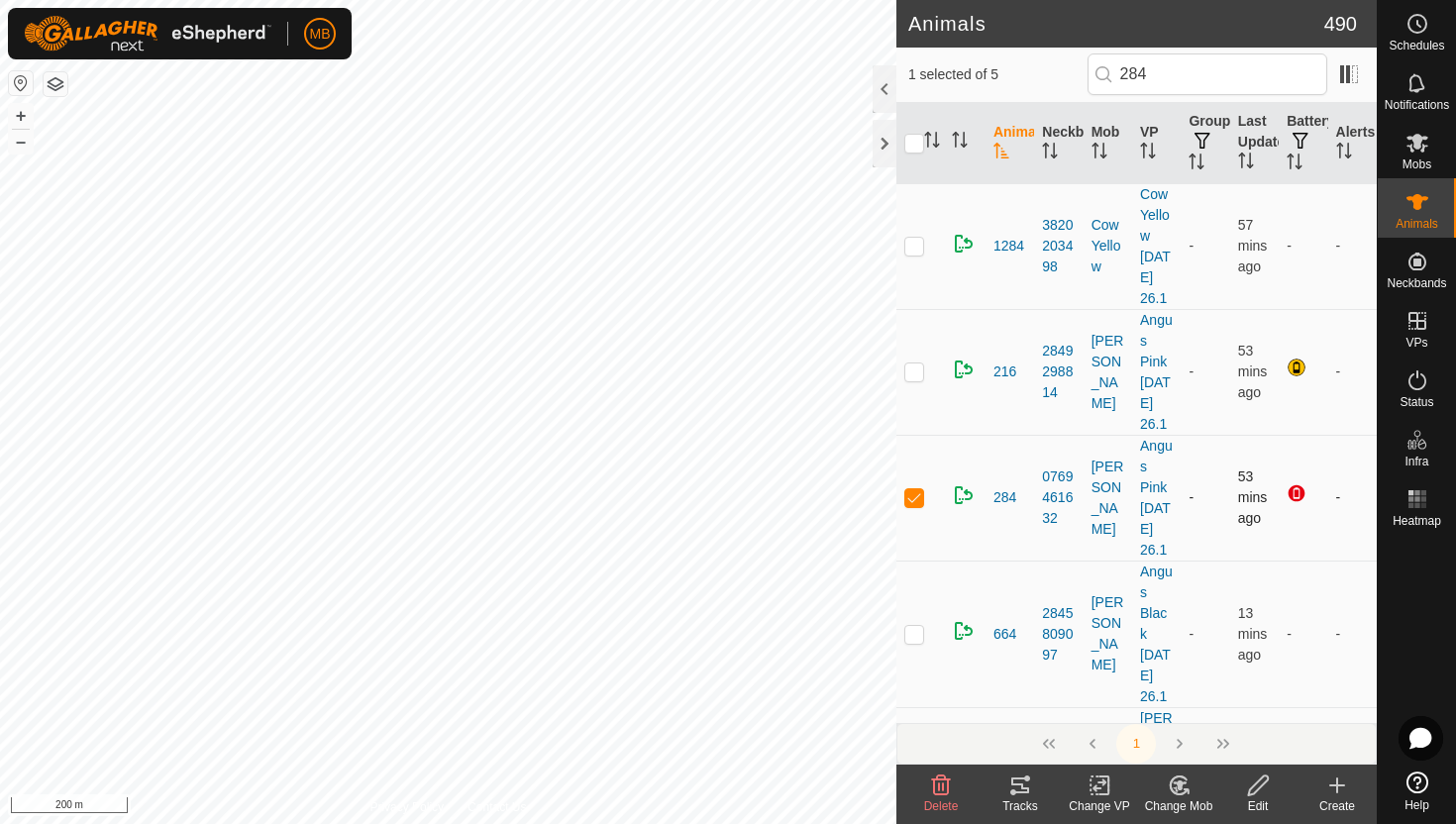click at bounding box center (914, 497) 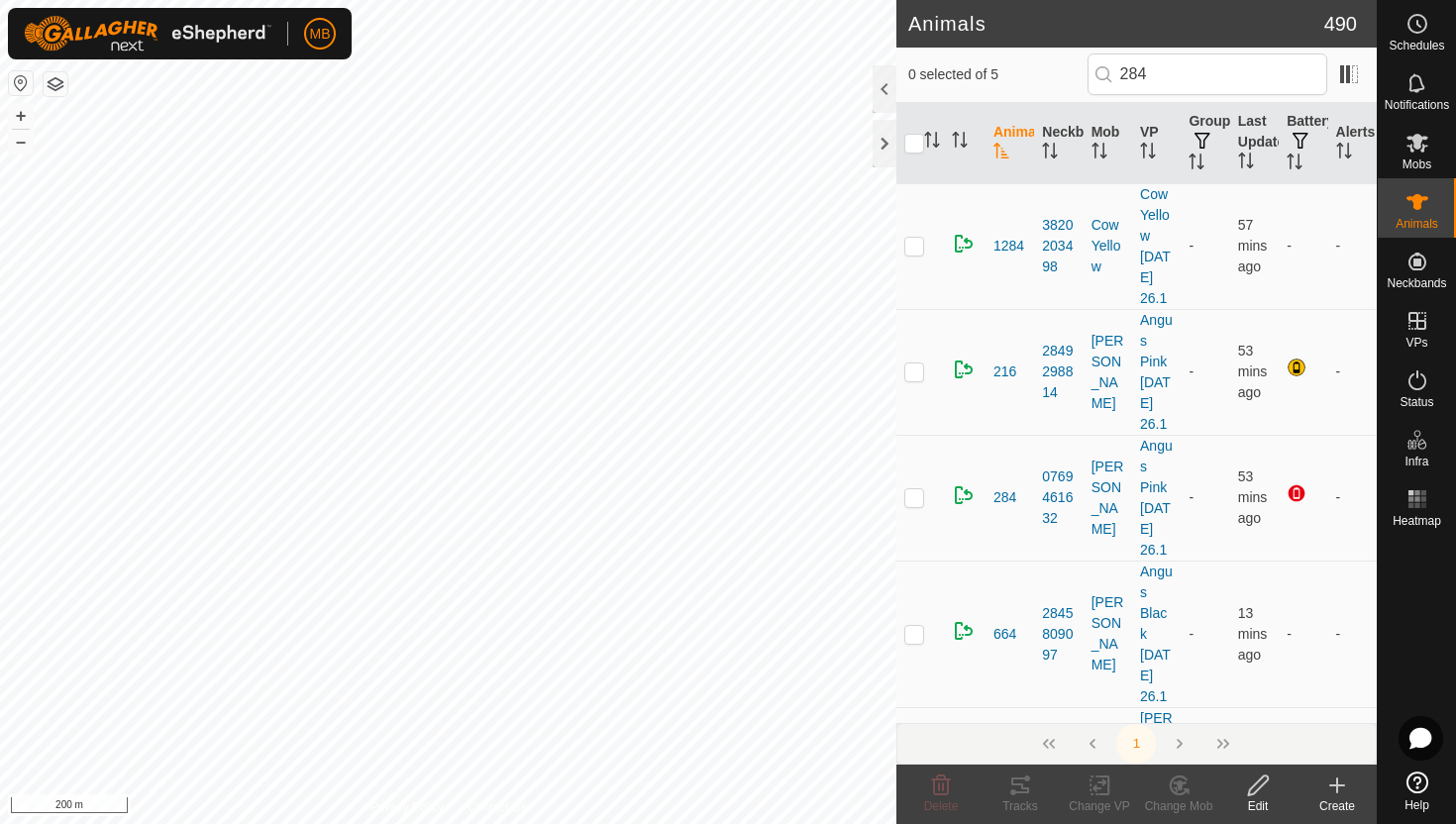 click on "Animals 490  0 selected of 5  284     Animal   Neckband   Mob   VP   Groups   Last Updated   Battery   Alerts   1284   3820203498   Cow Yellow  Cow Yellow [DATE] 26.1  -  57 mins ago -  -   216   2849298814   Angus Pink  Angus Pink [DATE] 26.1  -  53 mins ago  -   284   0769461632   Angus Pink  Angus Pink [DATE] 26.1  -  53 mins ago  -   664   2845809097   Angus Black  Angus Black [DATE] 26.1  -  13 mins ago -  -   798   2708828496   [PERSON_NAME]  [PERSON_NAME] [DATE] 26  -  27 mins ago -  -   1  Delete  Tracks   Change VP   Change Mob   Edit   Create  Privacy Policy Contact Us
trough L [DATE]
Type:   trough
Capacity:  100L
Water Level:  100%
Drinkable:  Yes
+ – ⇧ i 200 m" 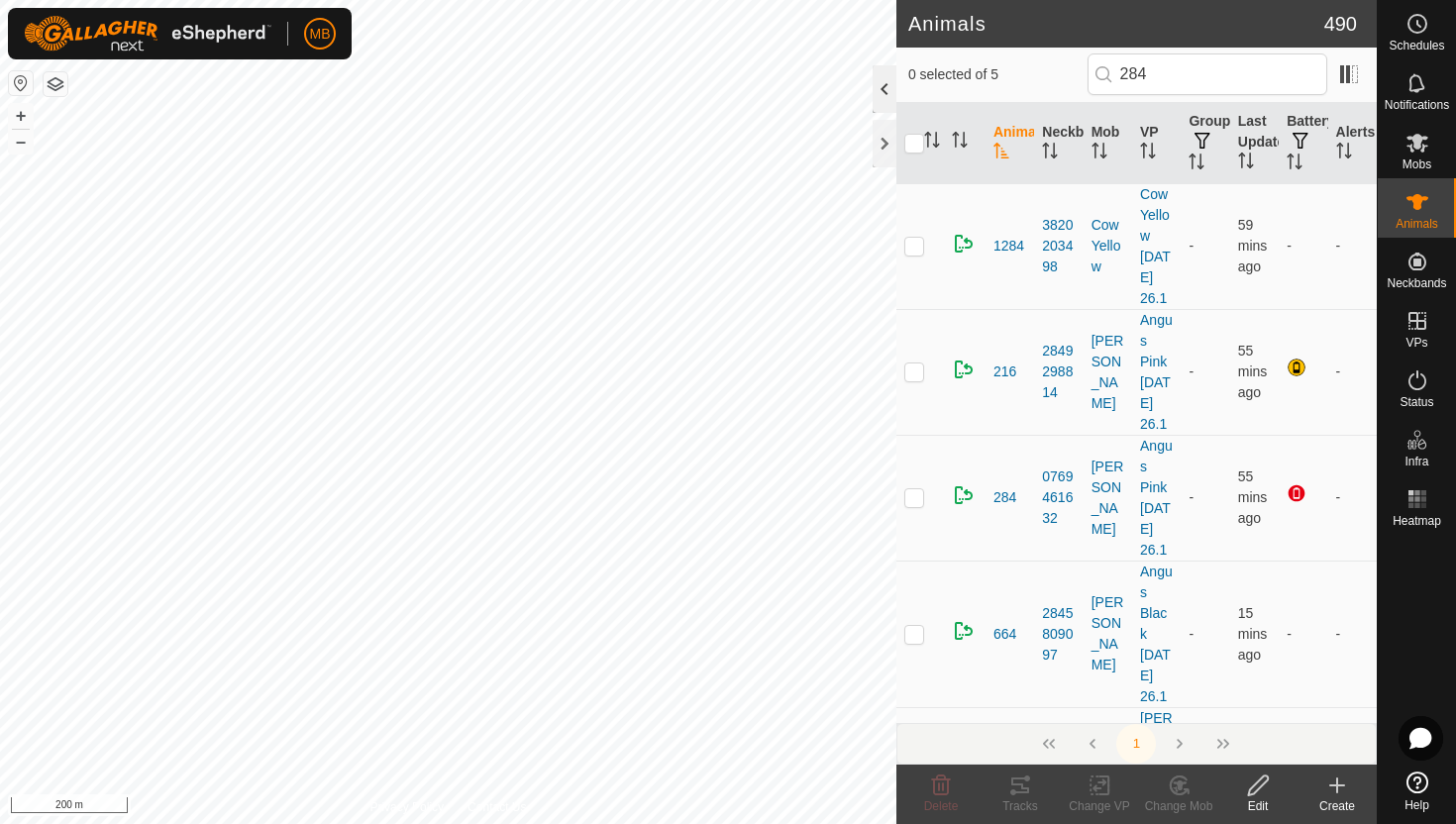 click 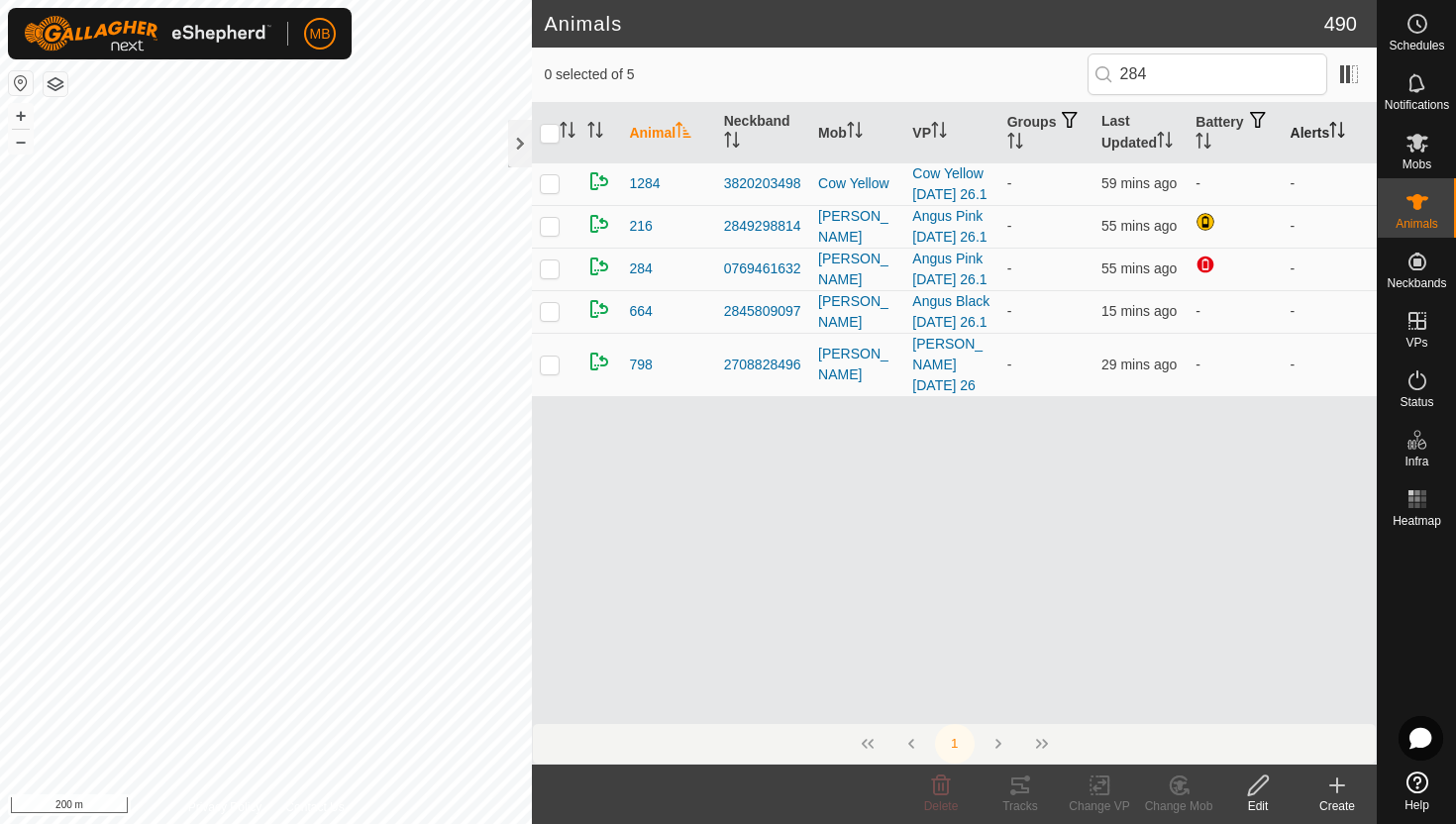 click 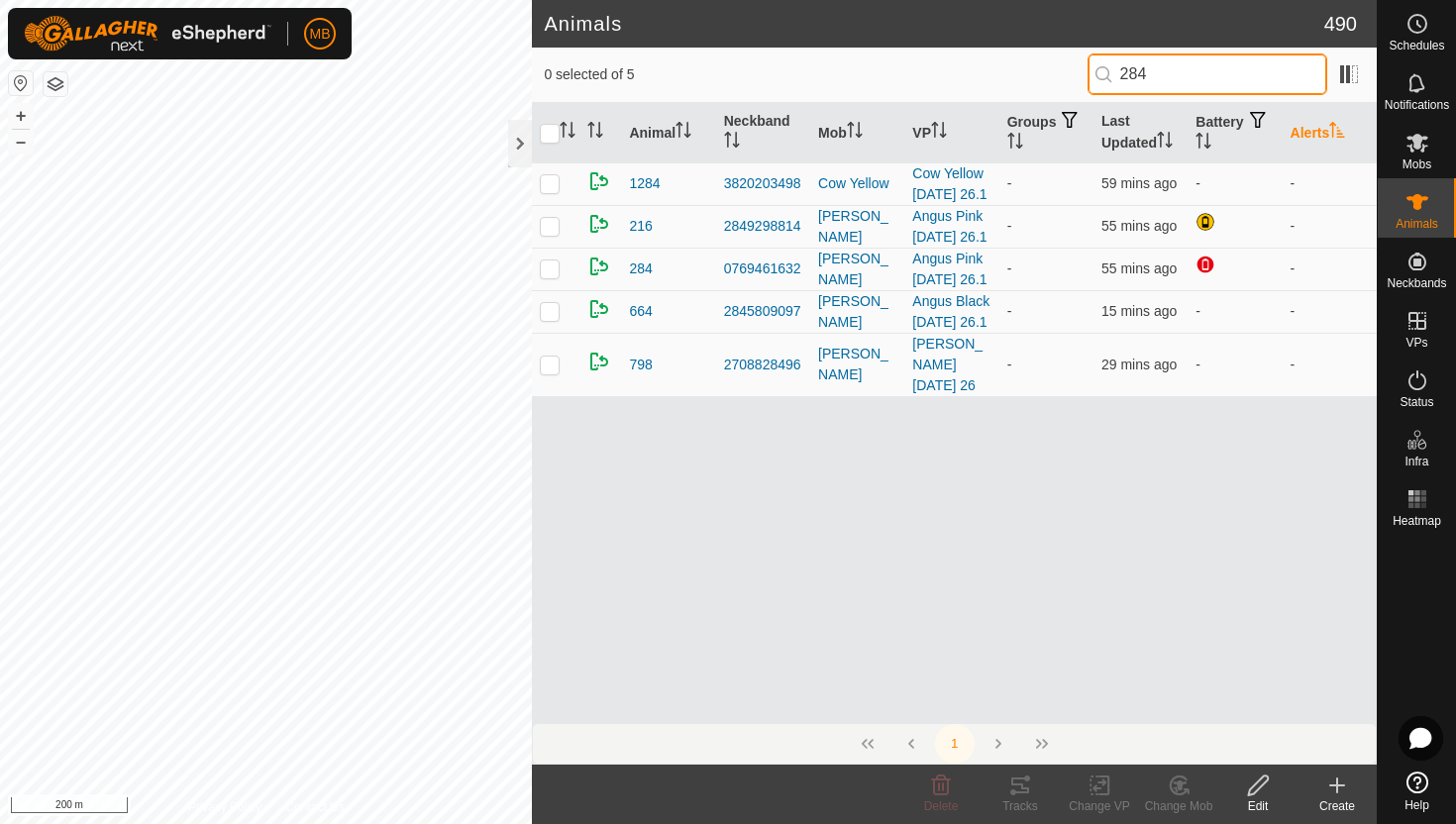 click on "284" at bounding box center [1207, 74] 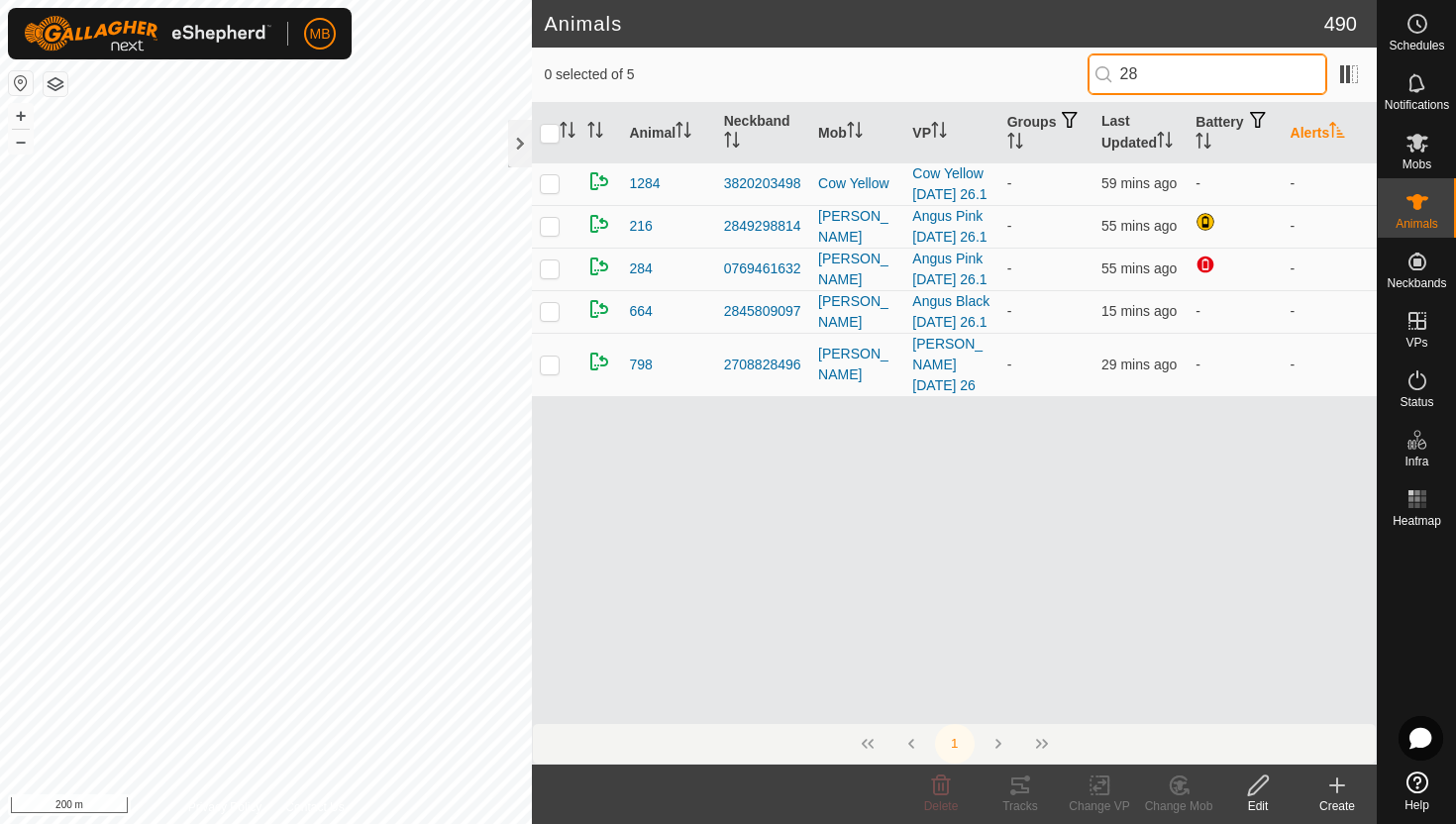 type on "2" 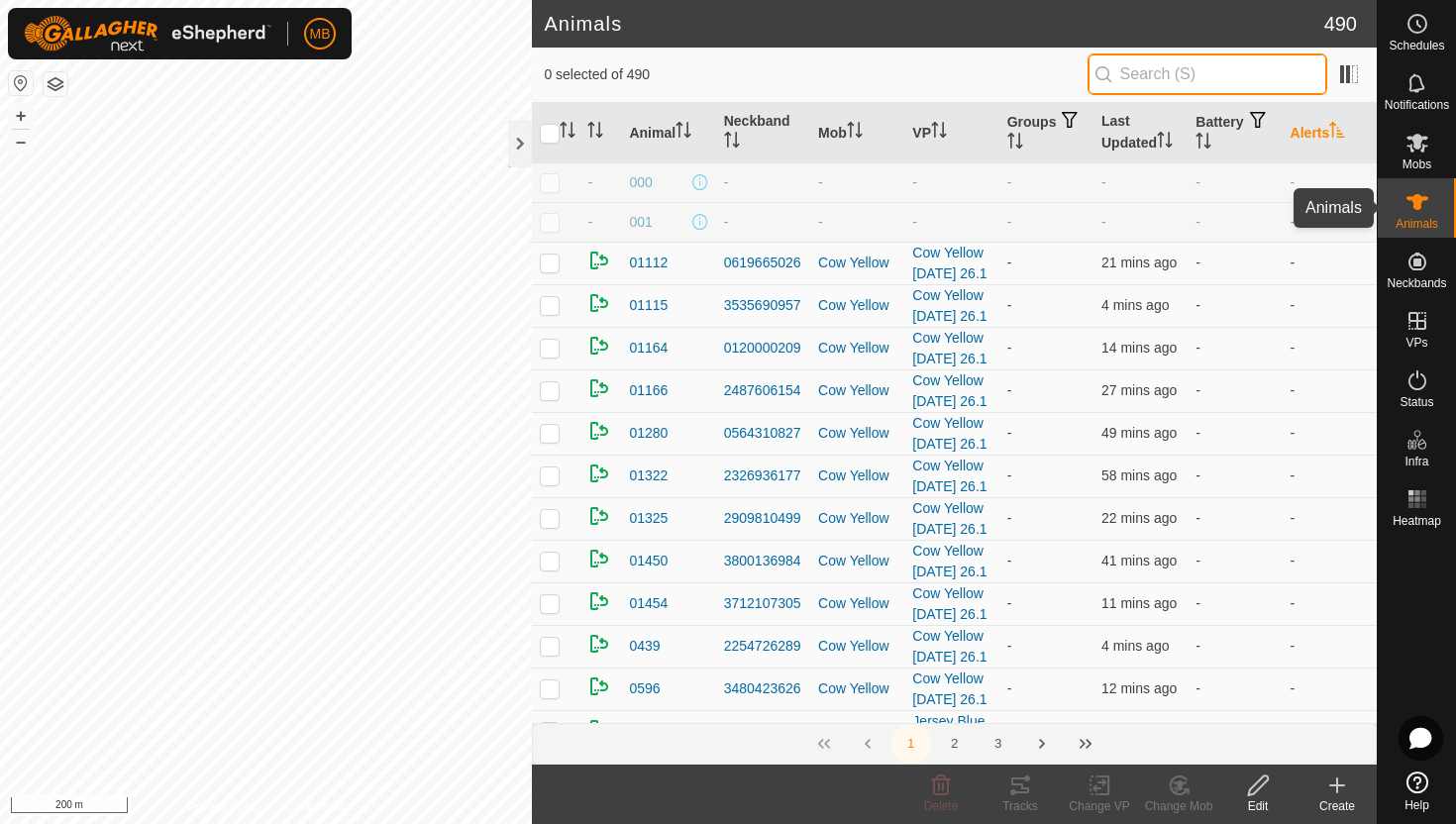 type 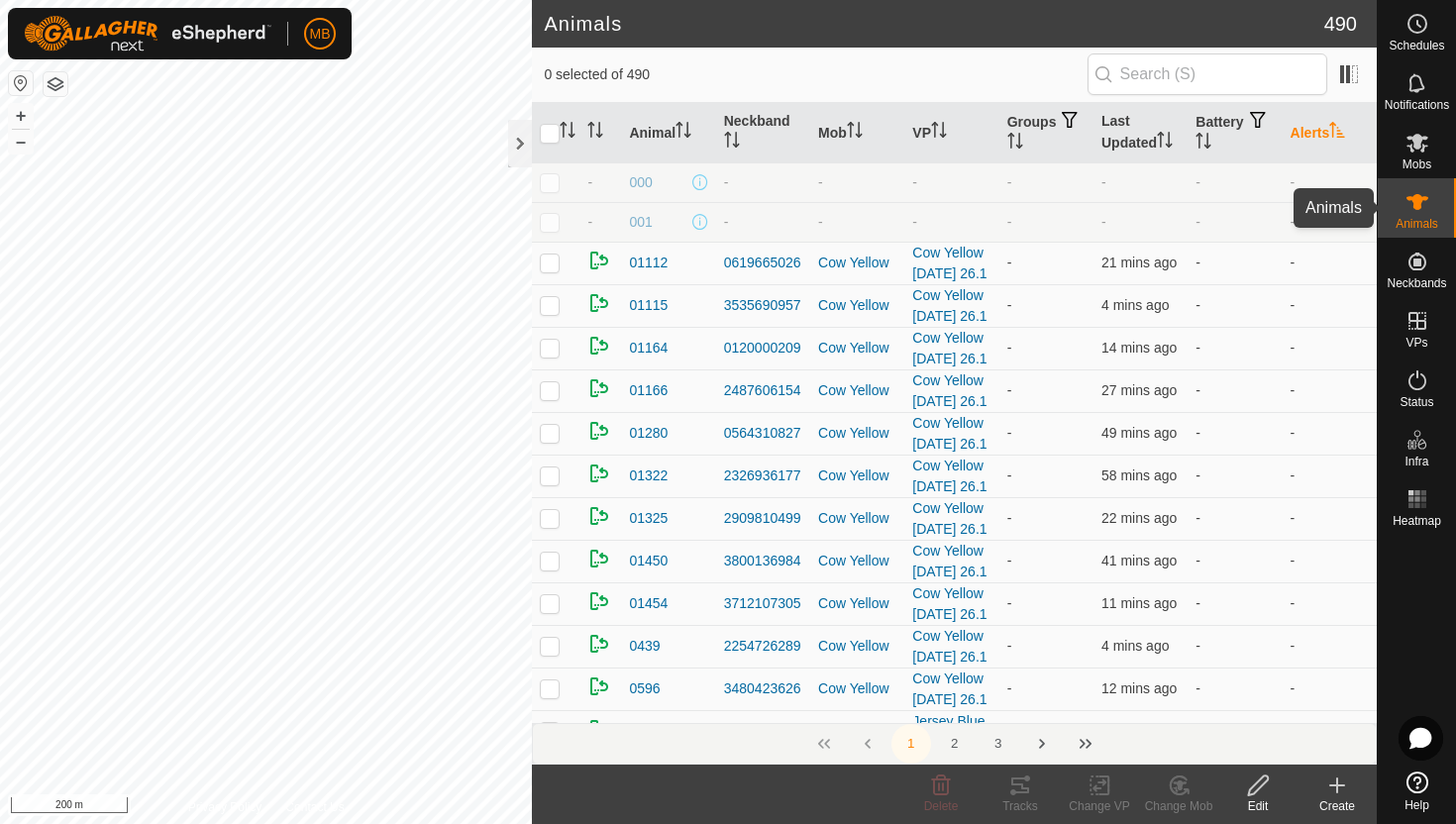 click at bounding box center (1417, 202) 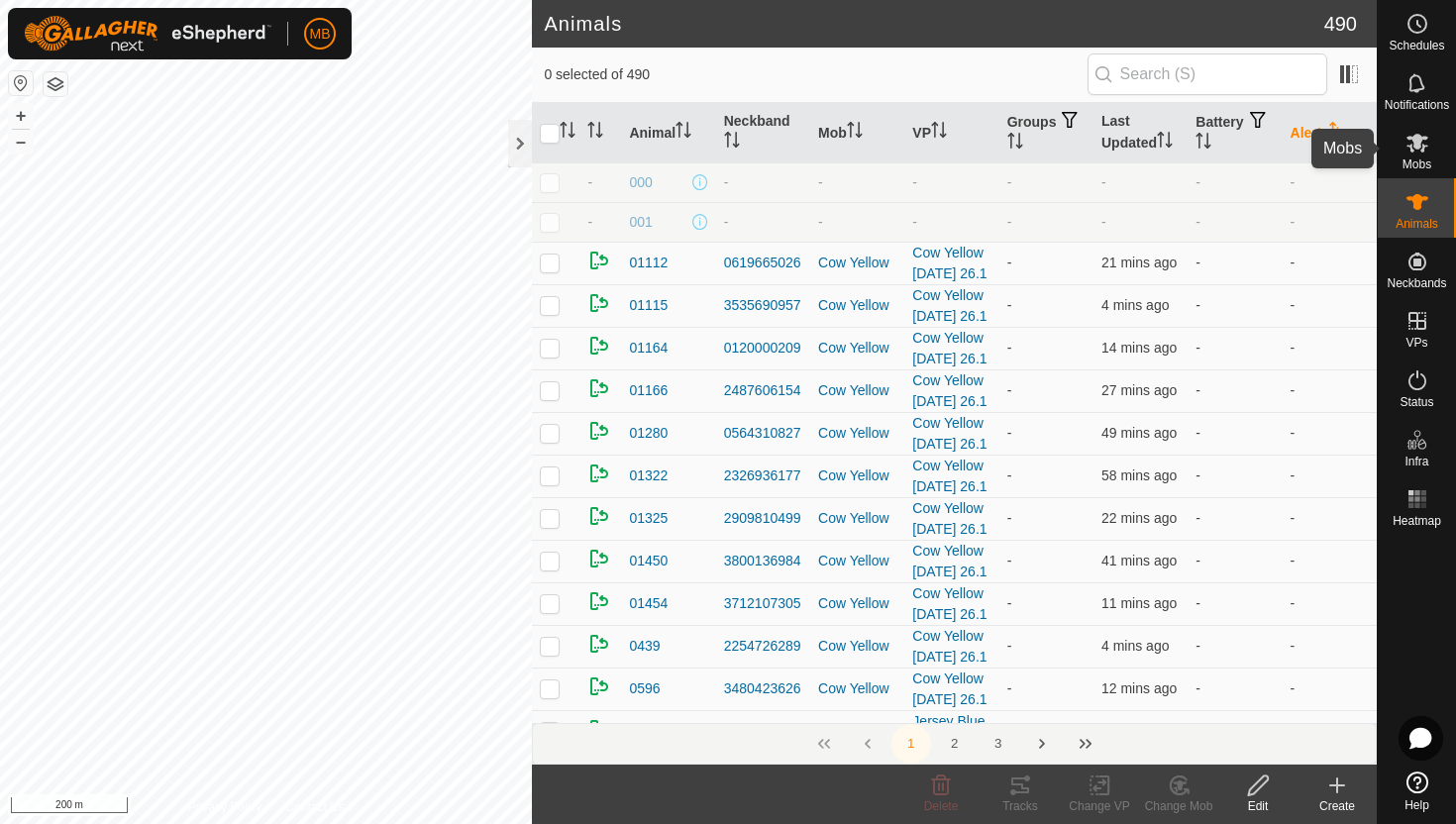 click 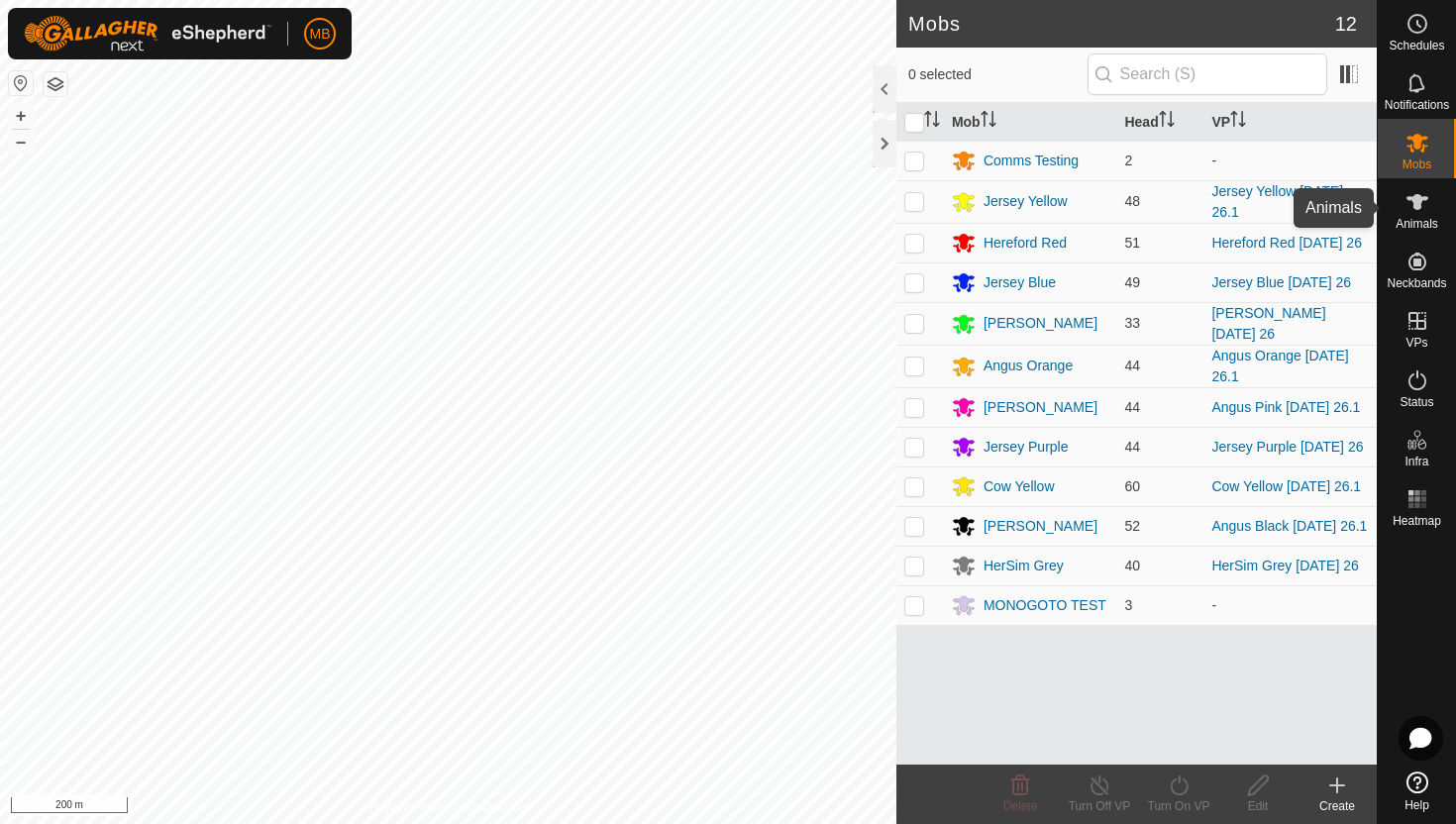 click 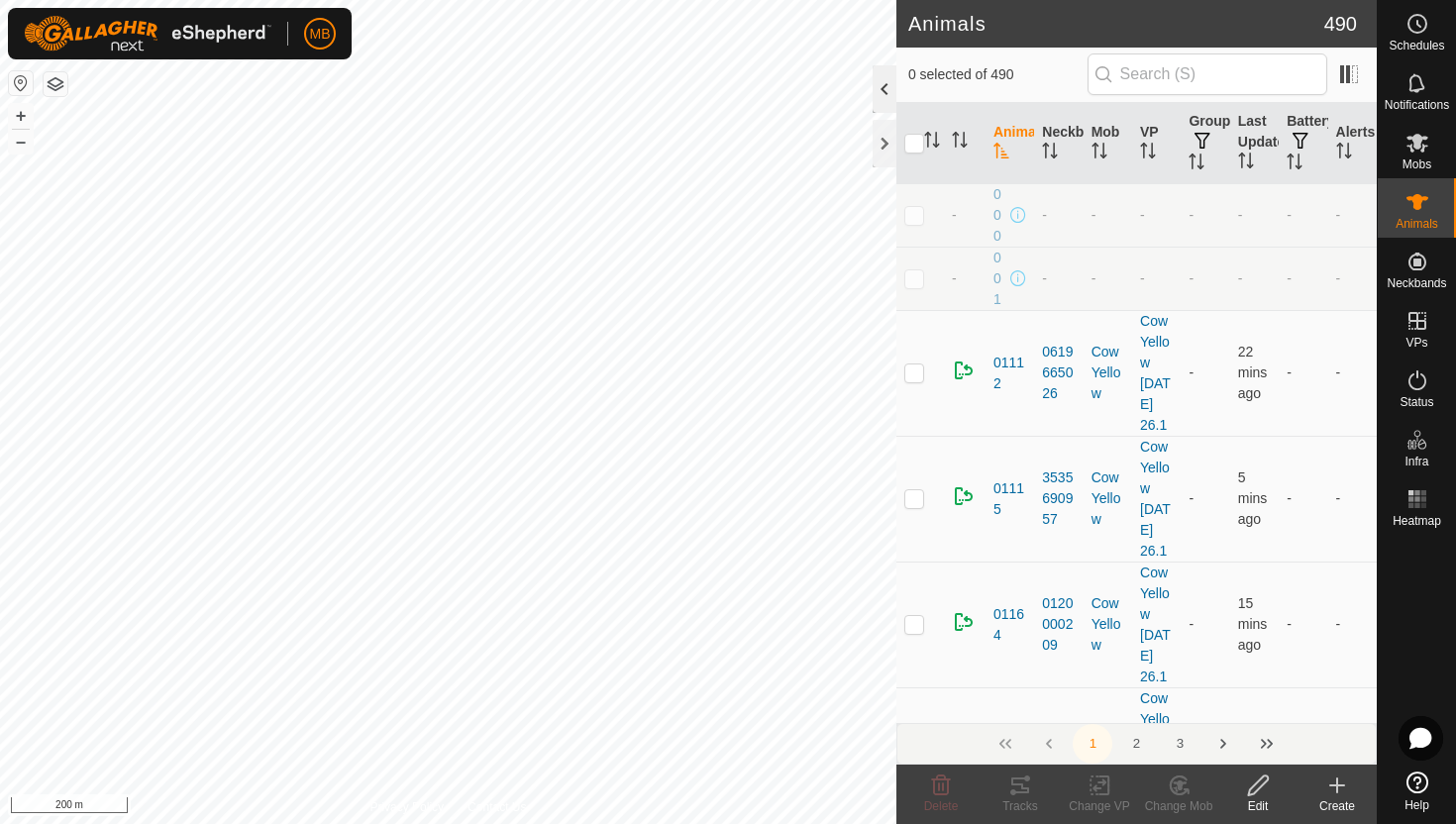 click 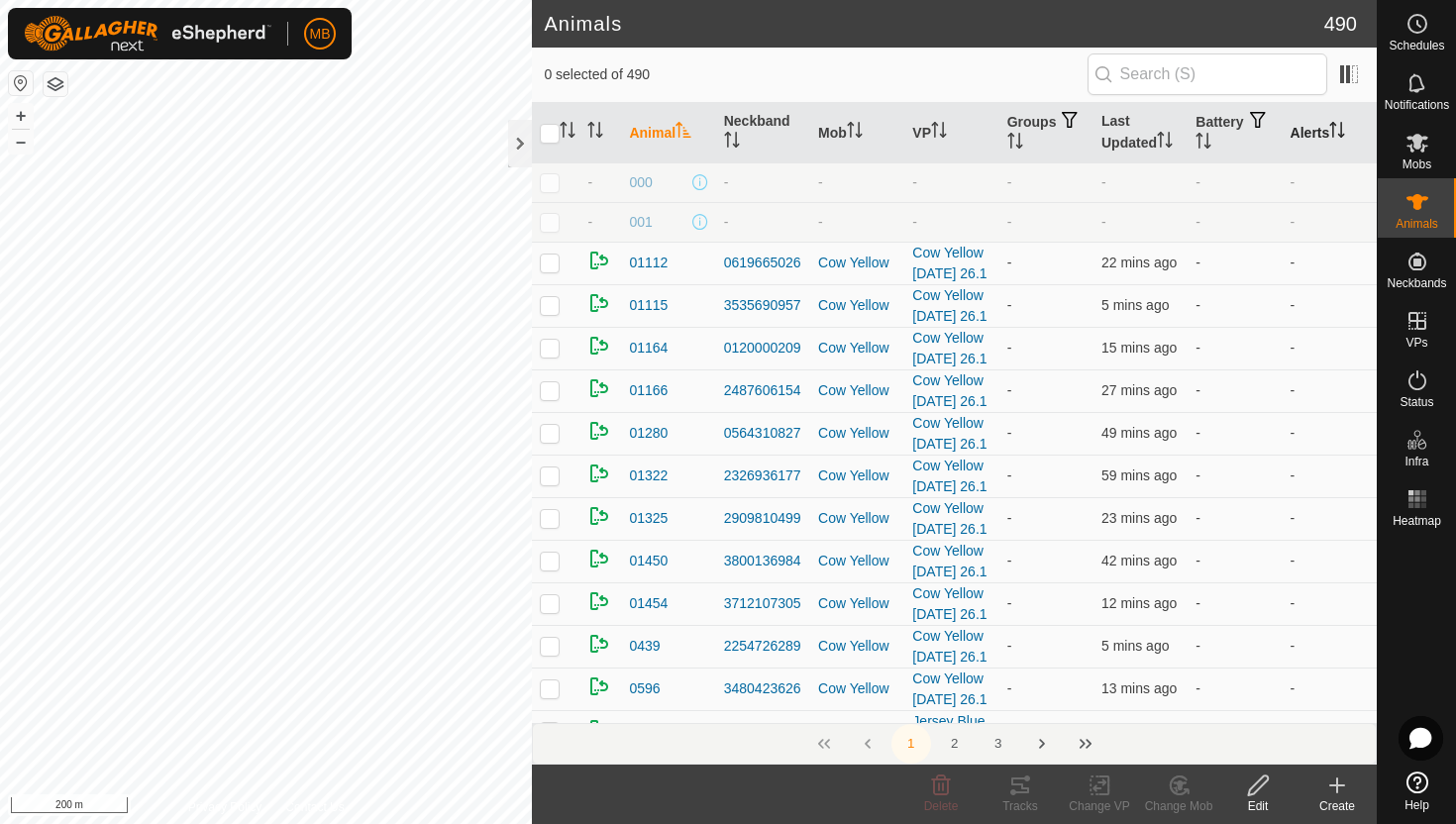 click 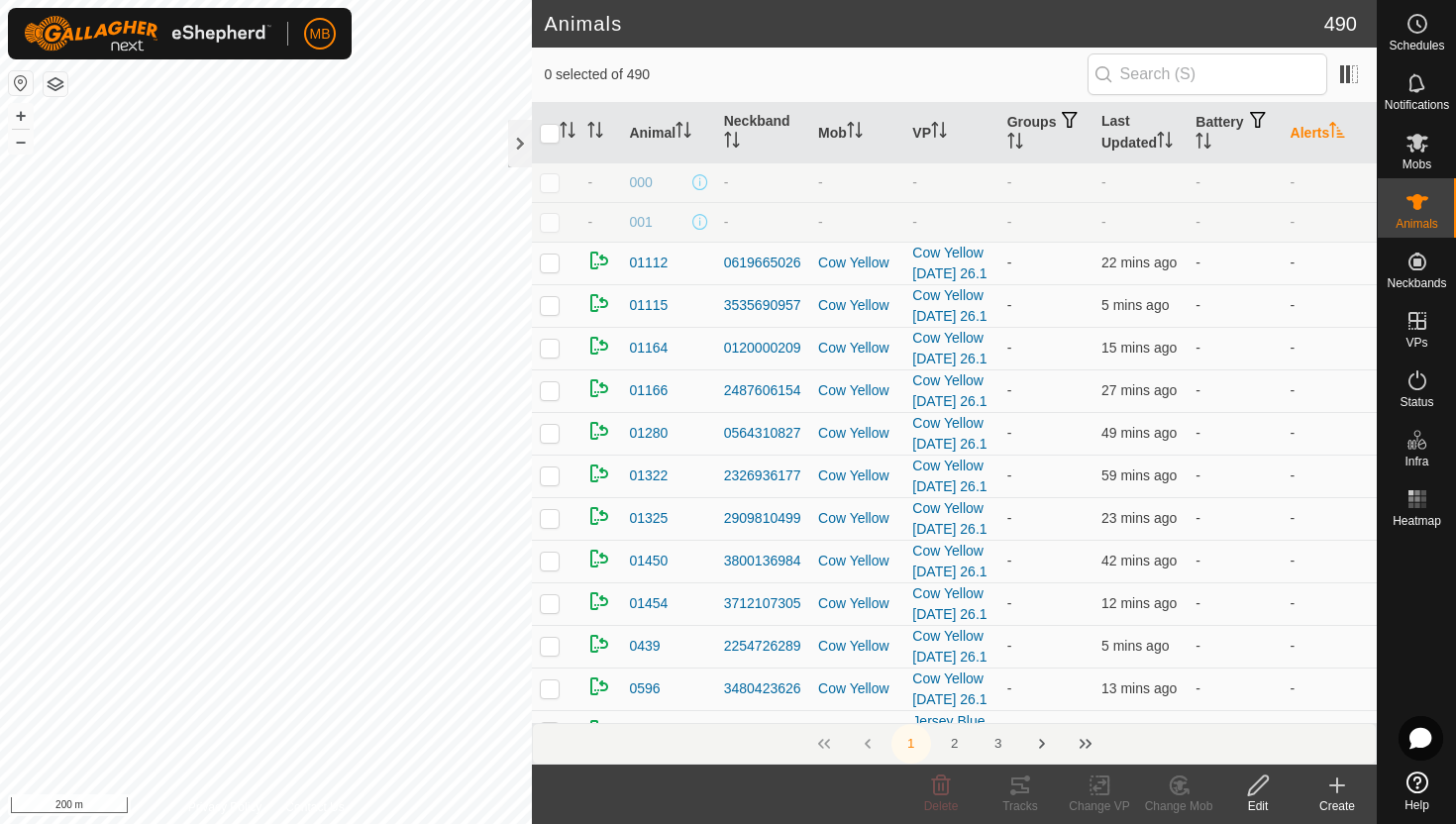 click 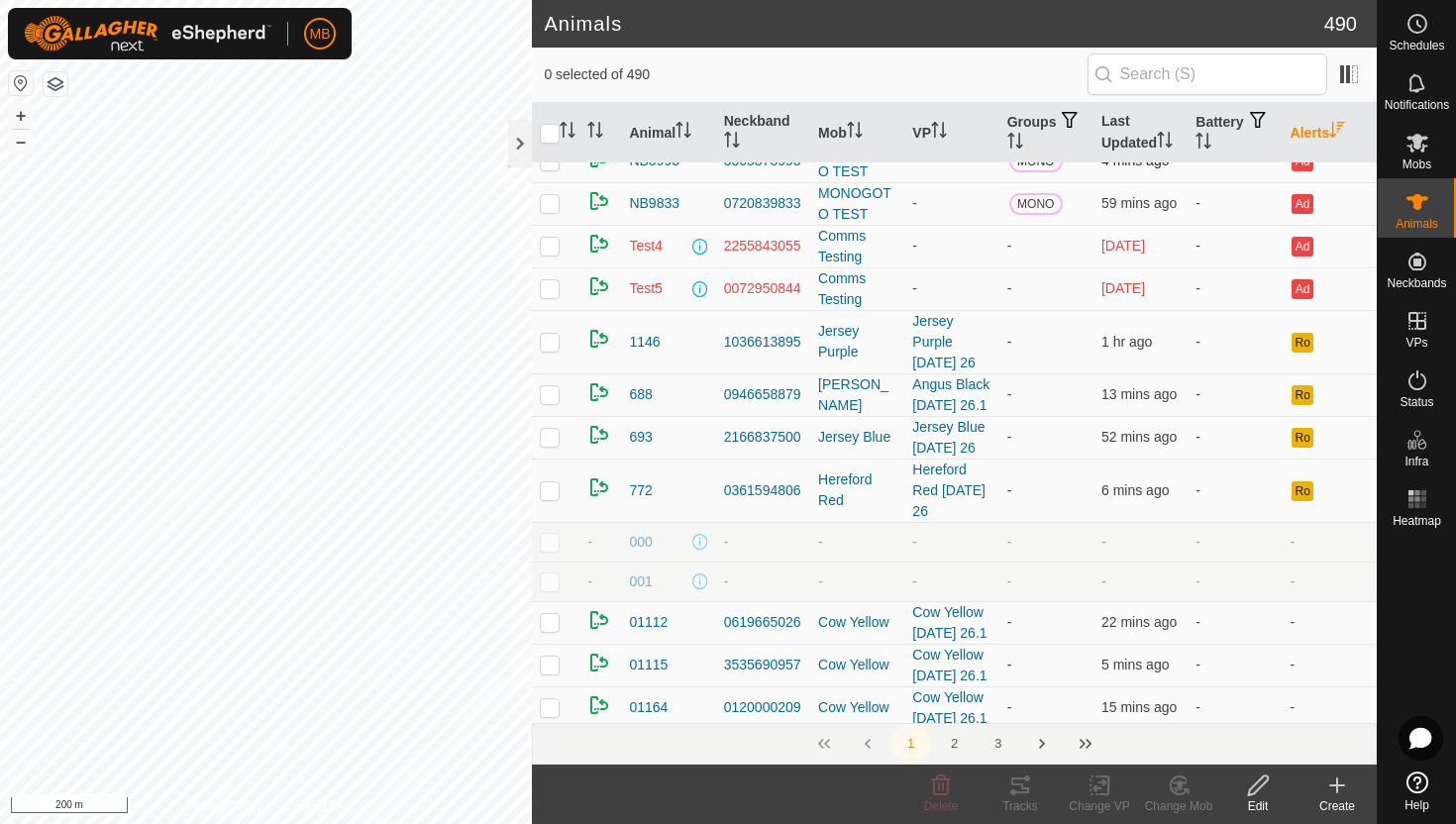 scroll, scrollTop: 141, scrollLeft: 0, axis: vertical 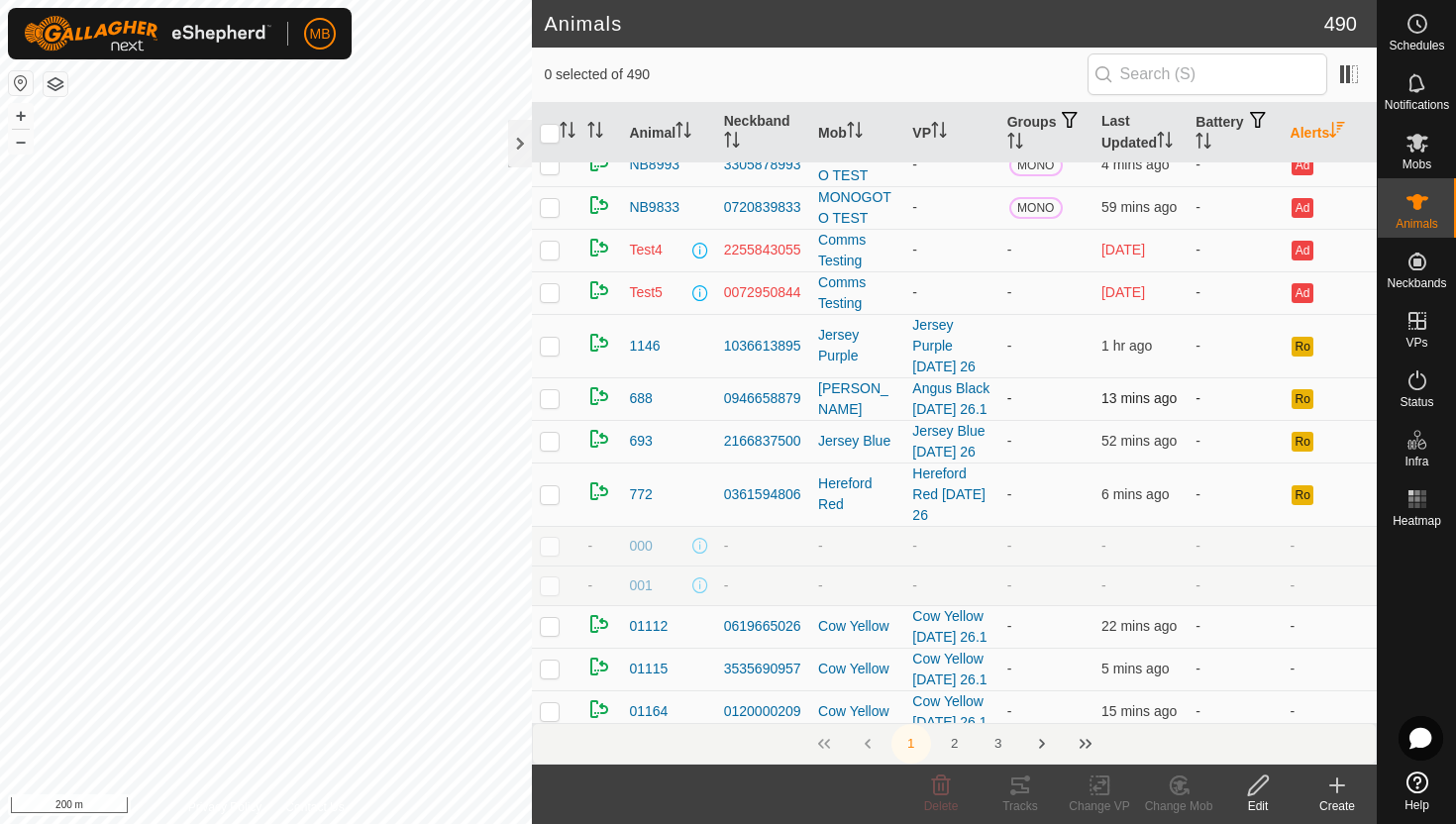 click at bounding box center [550, 398] 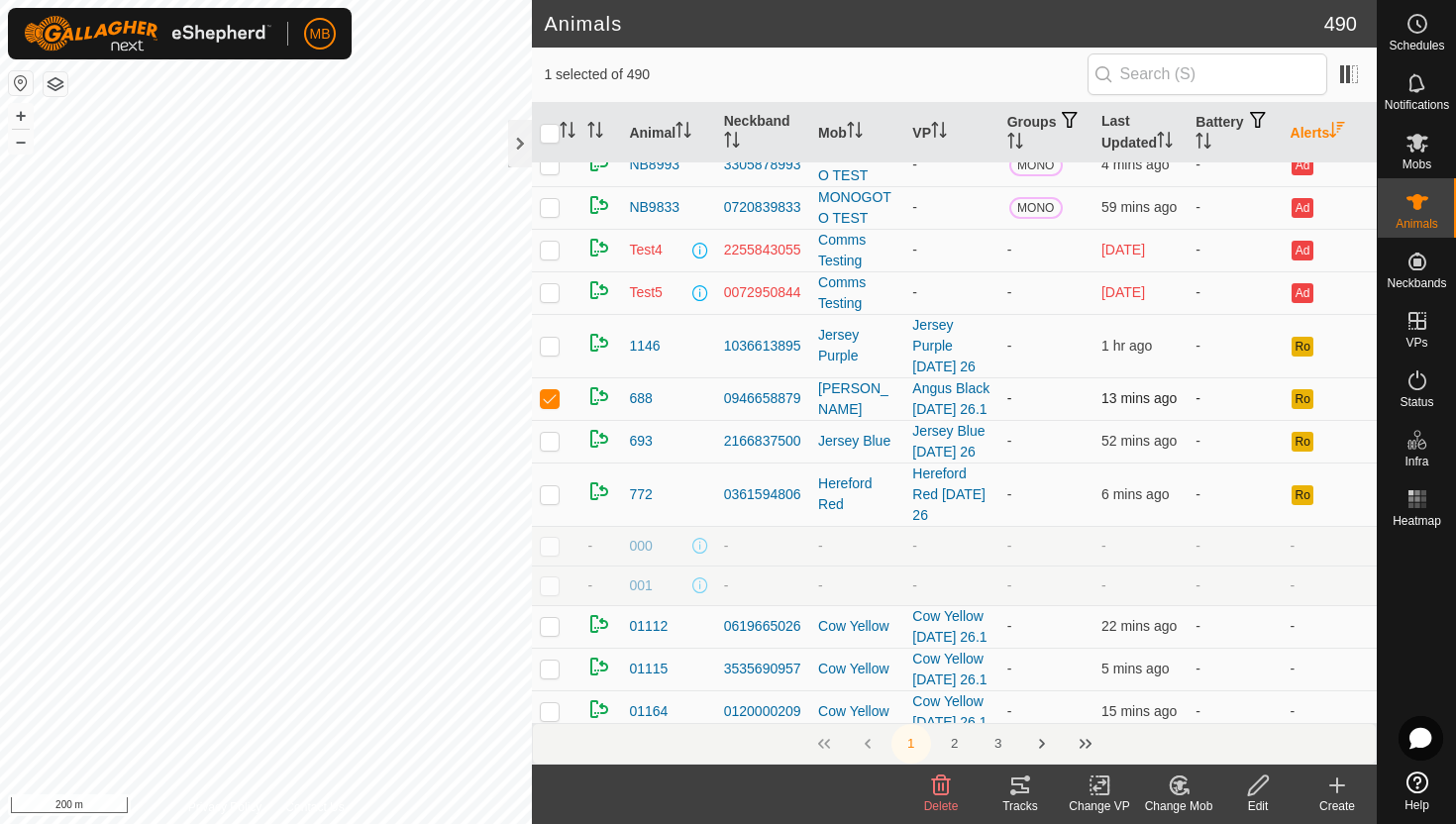 click at bounding box center [550, 398] 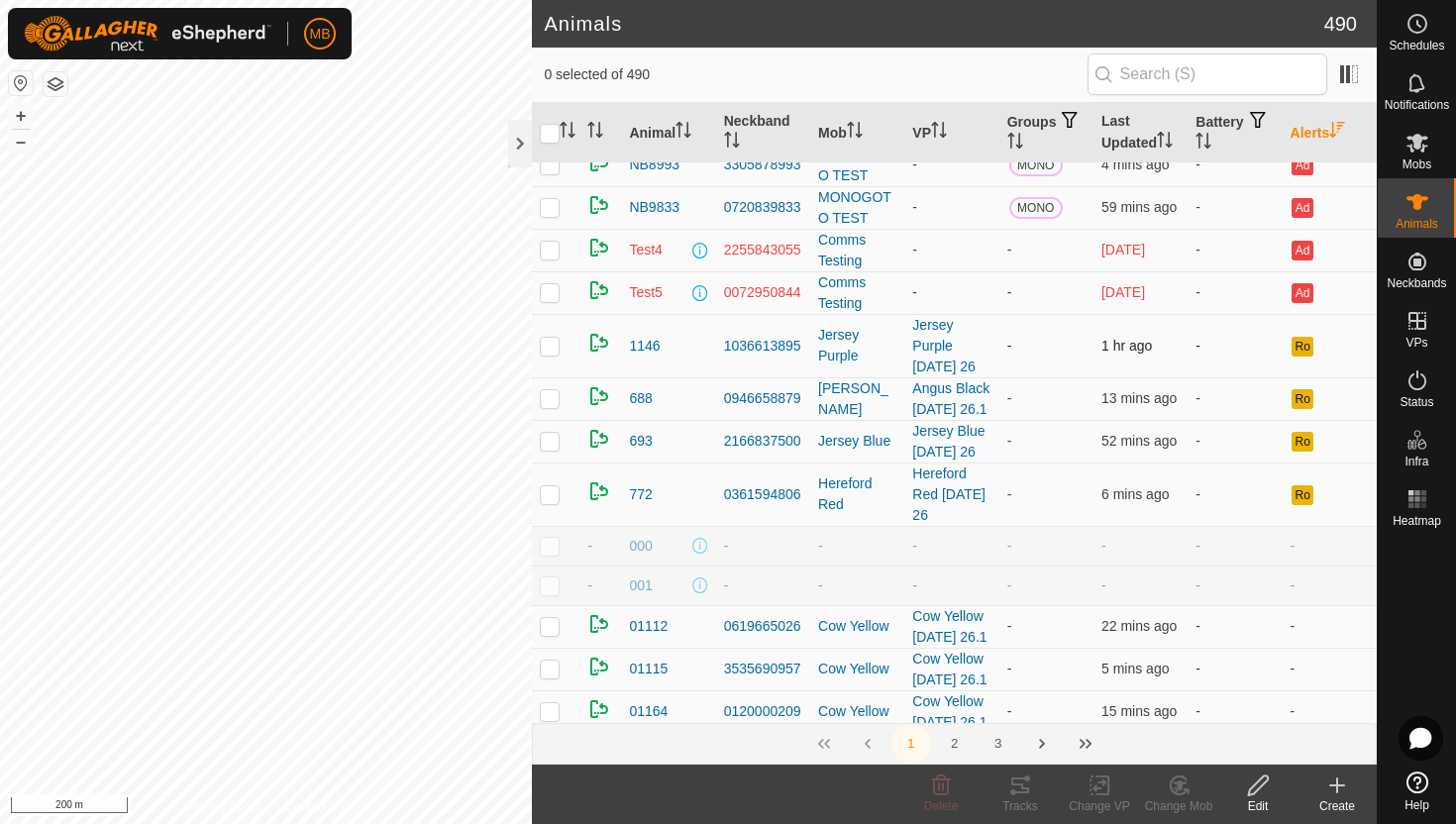 click at bounding box center (550, 346) 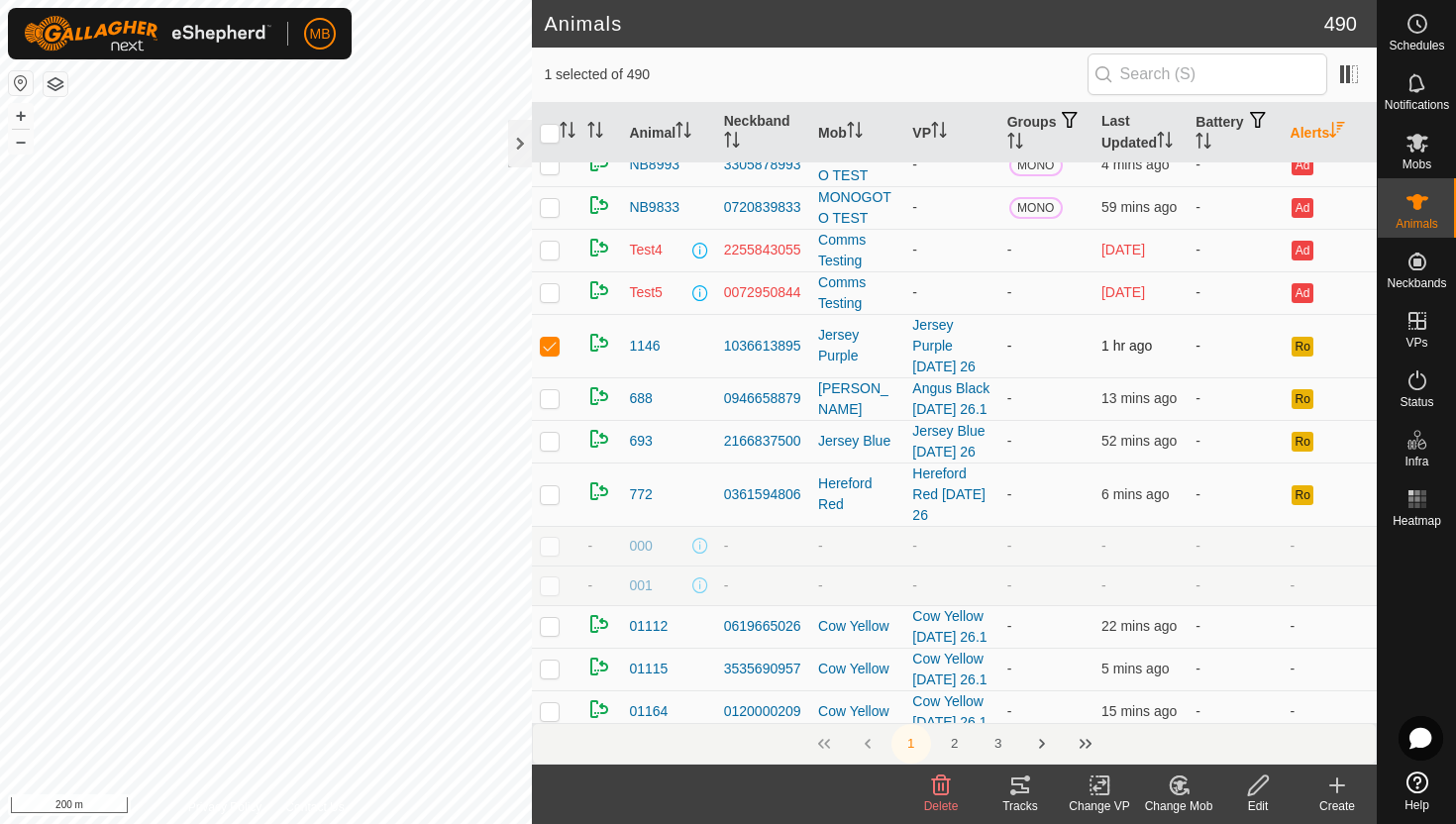 click at bounding box center (550, 346) 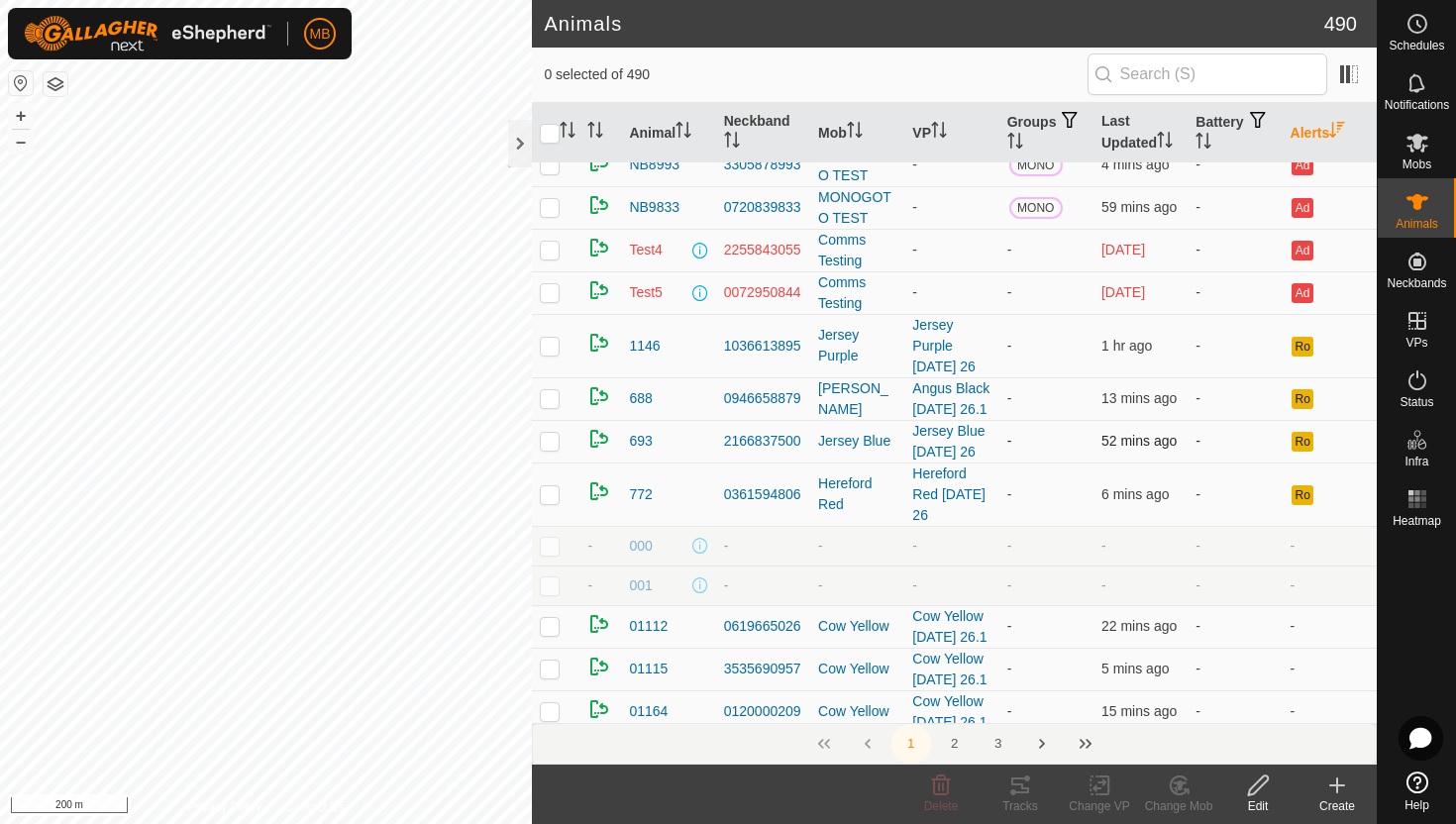 click at bounding box center [550, 441] 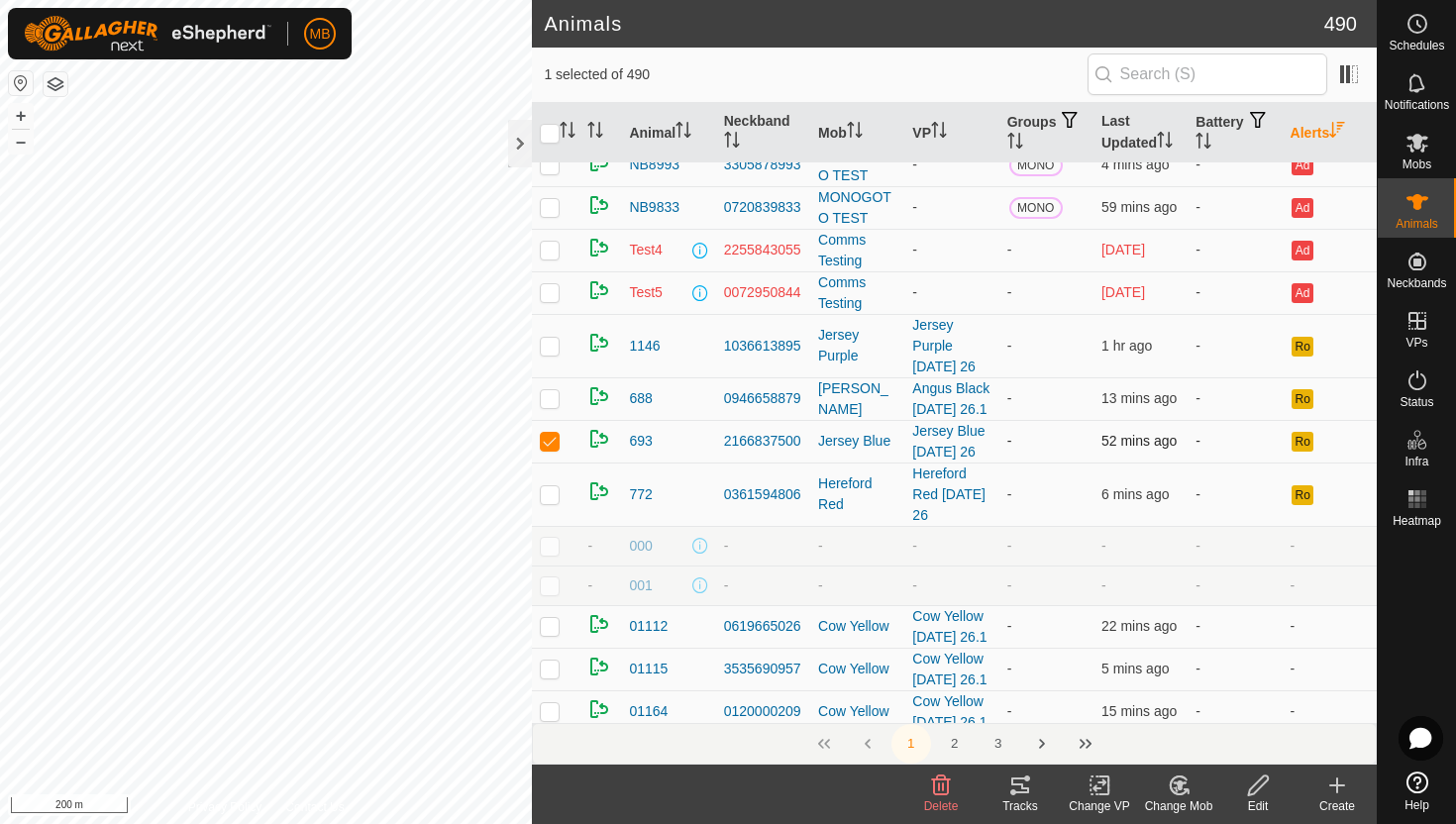 click at bounding box center (550, 441) 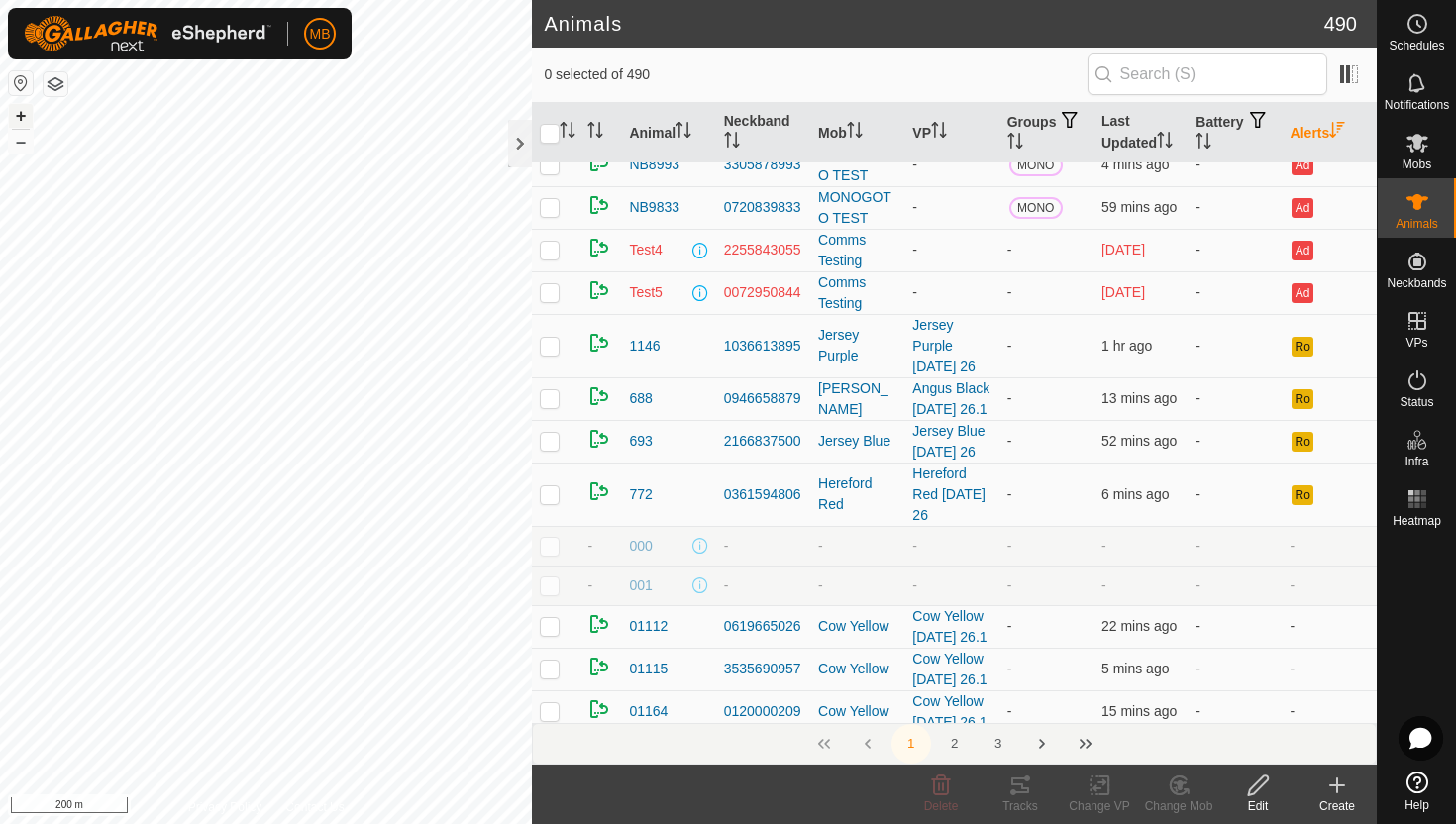 click on "+" at bounding box center [21, 116] 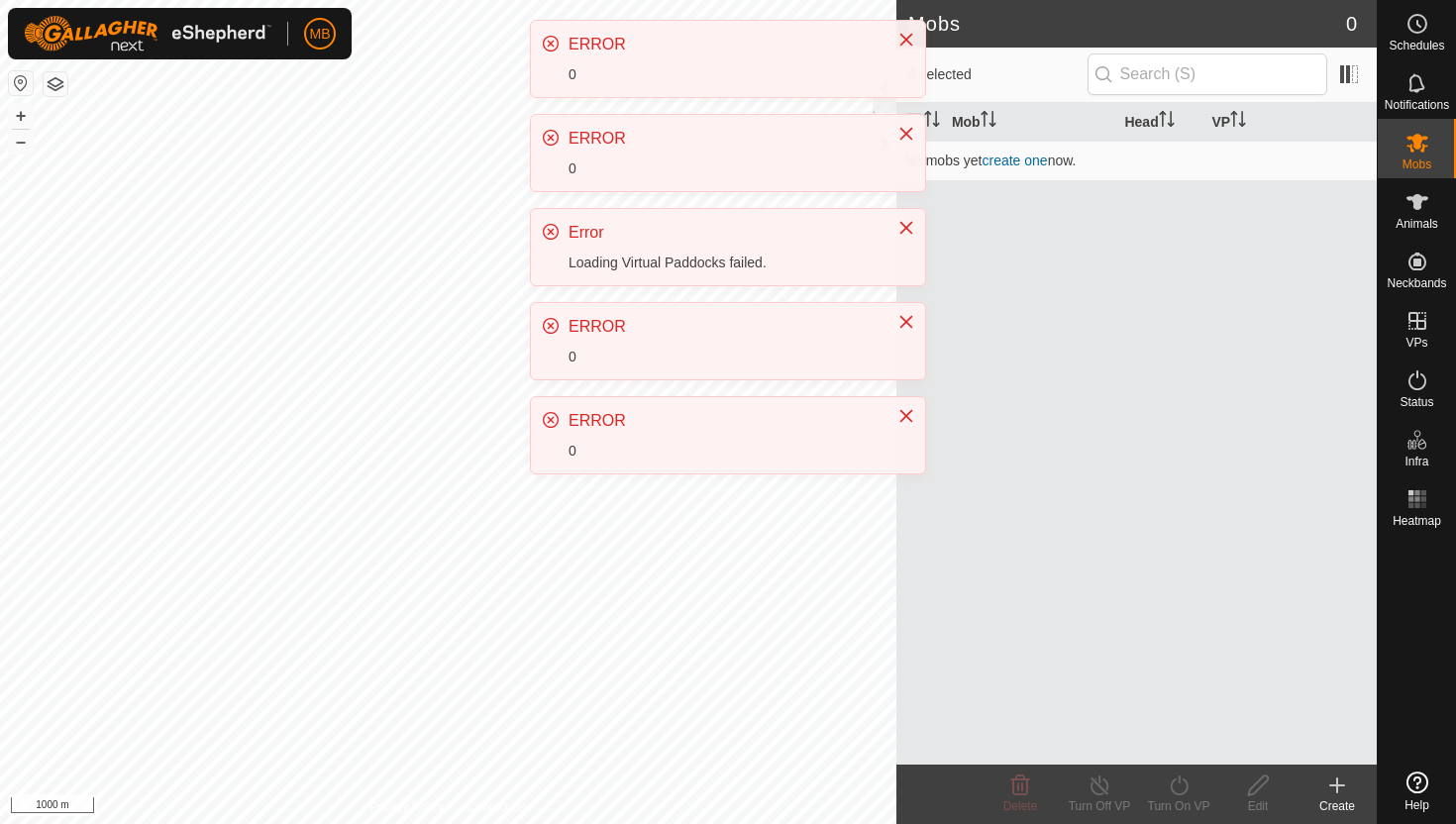 scroll, scrollTop: 0, scrollLeft: 0, axis: both 